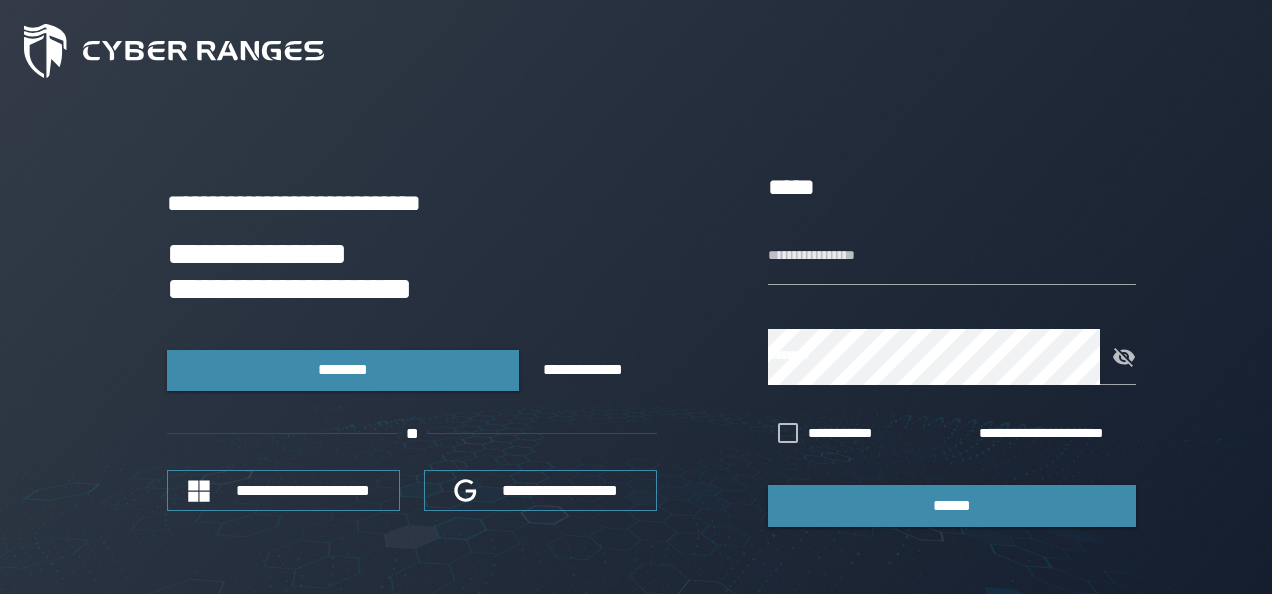scroll, scrollTop: 0, scrollLeft: 0, axis: both 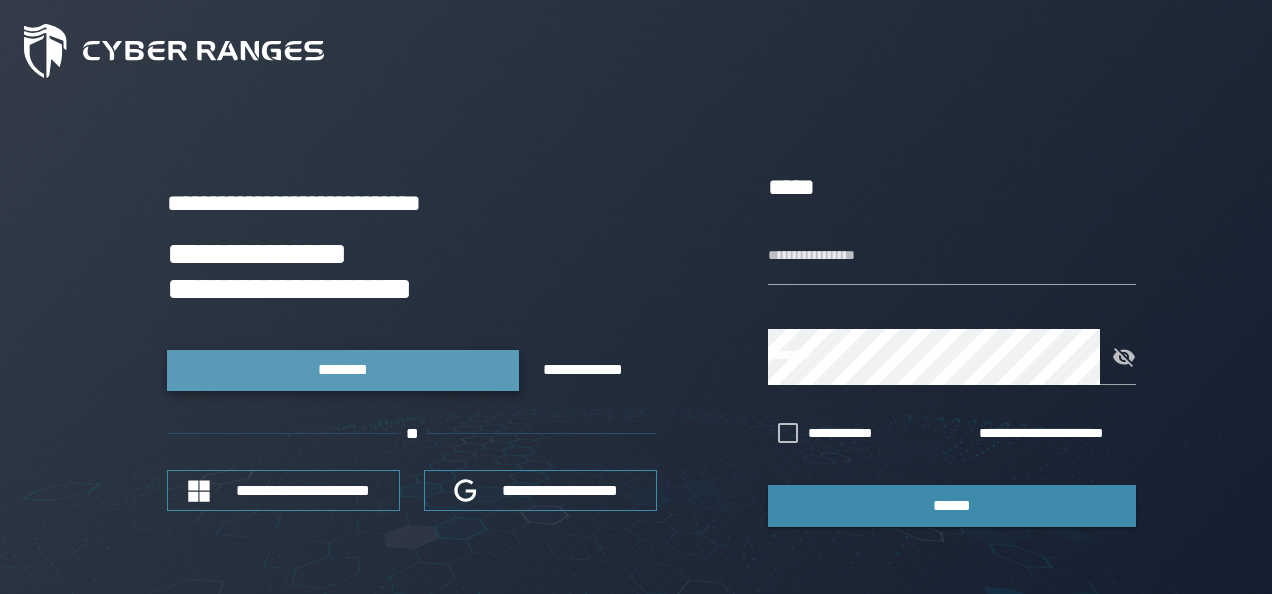 click on "********" at bounding box center [342, 369] 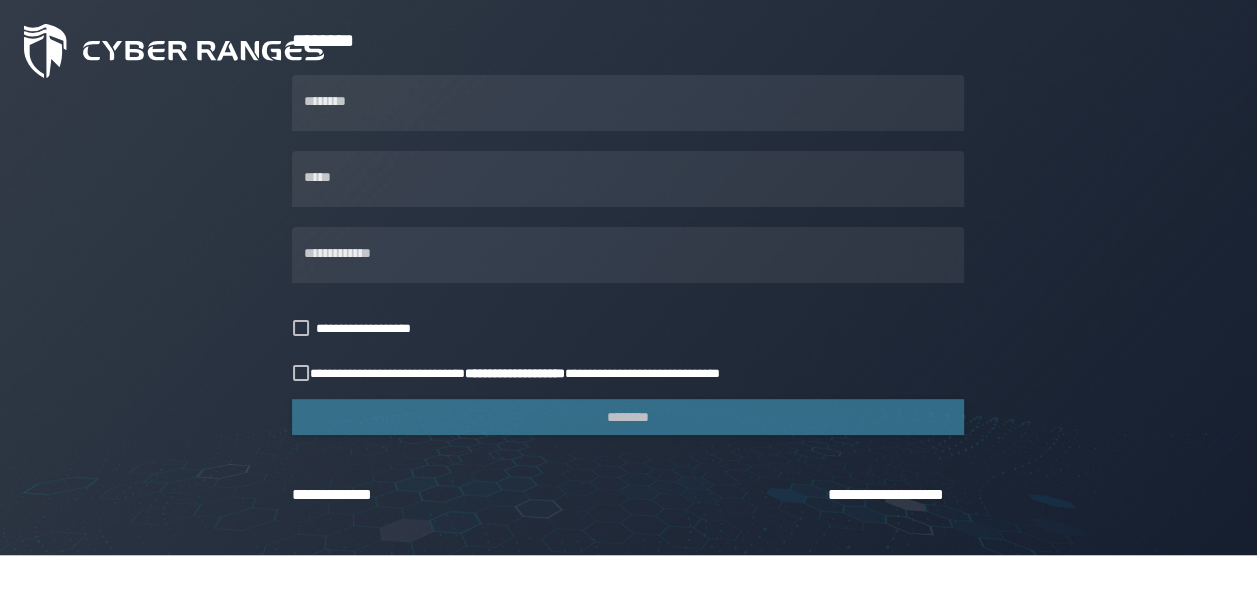 scroll, scrollTop: 310, scrollLeft: 0, axis: vertical 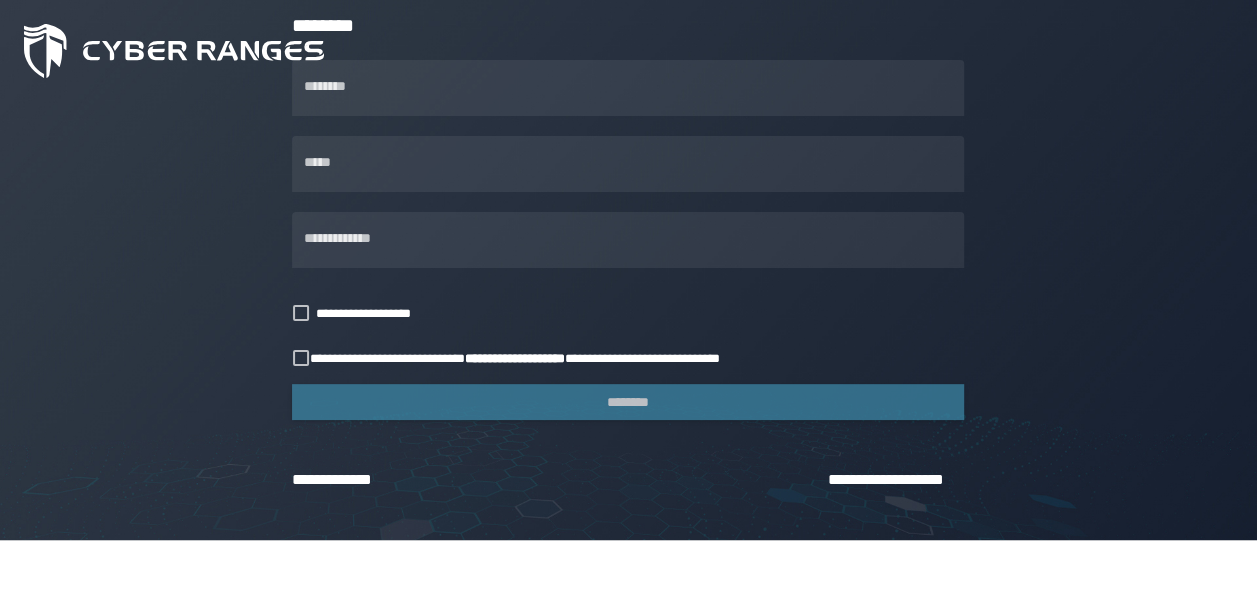 click 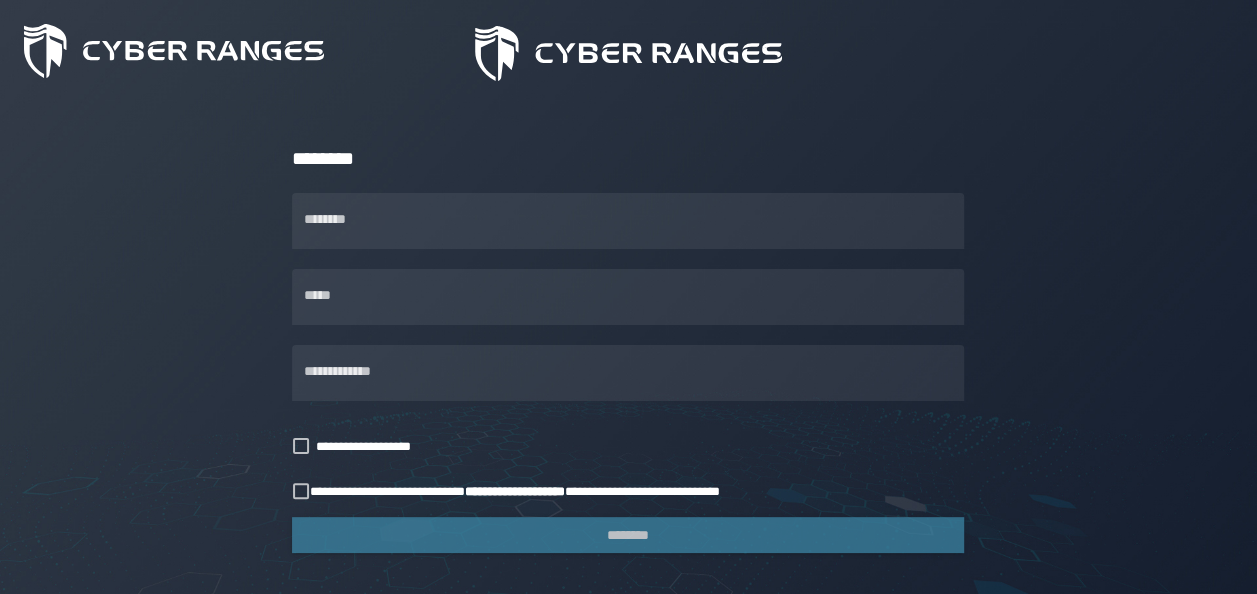 scroll, scrollTop: 150, scrollLeft: 0, axis: vertical 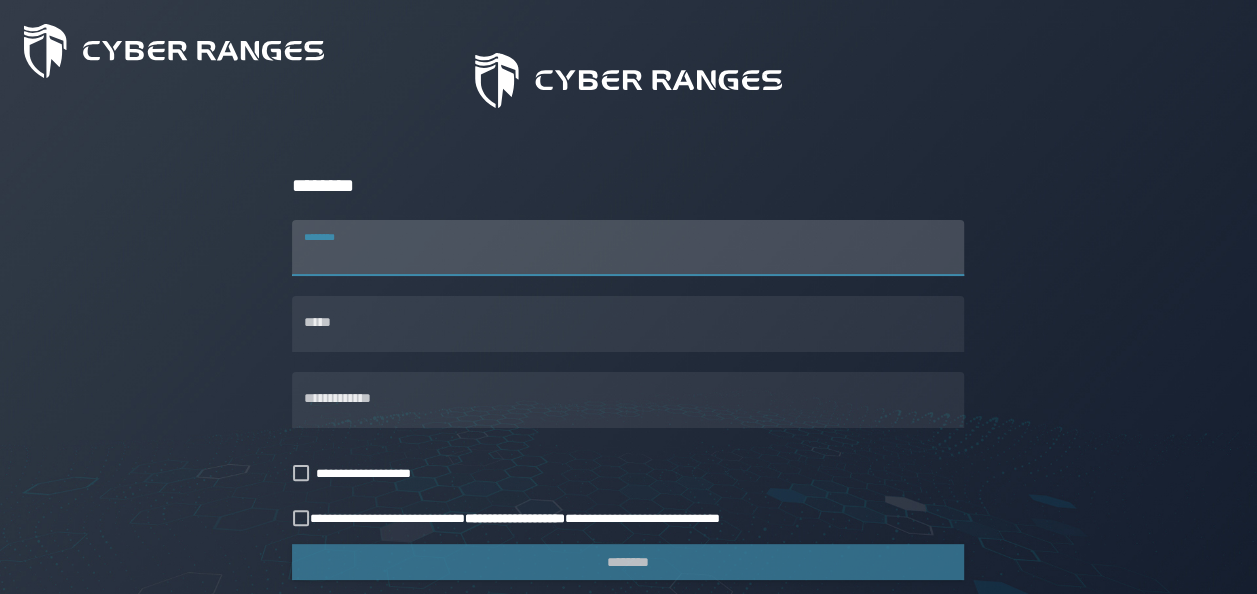 click on "********" at bounding box center (628, 248) 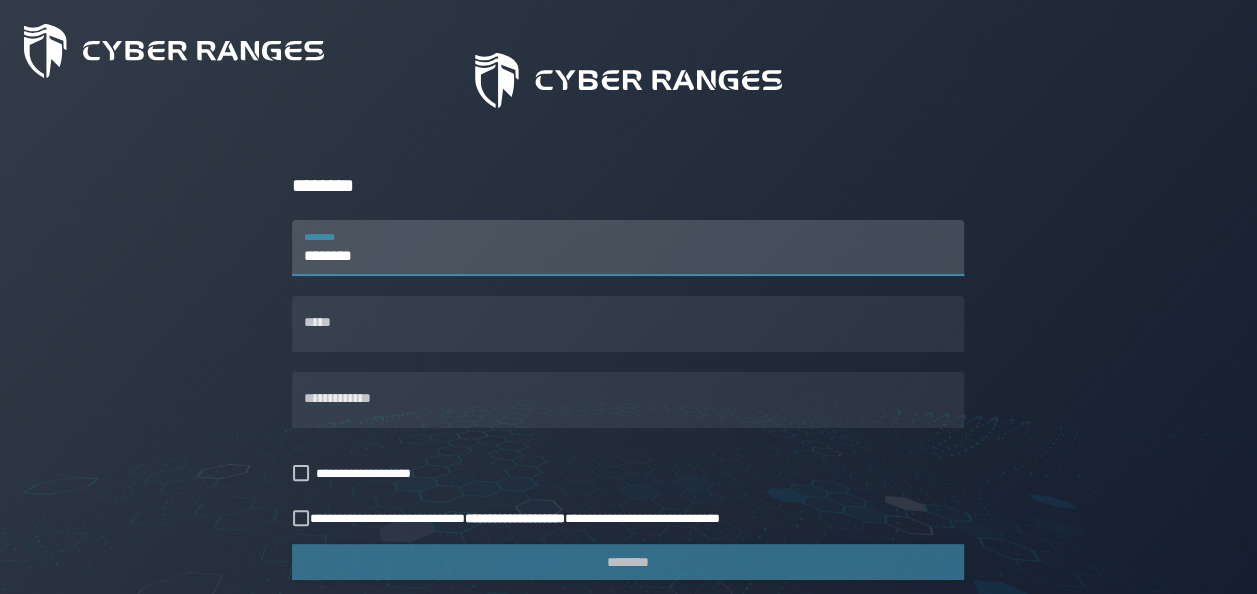 type on "********" 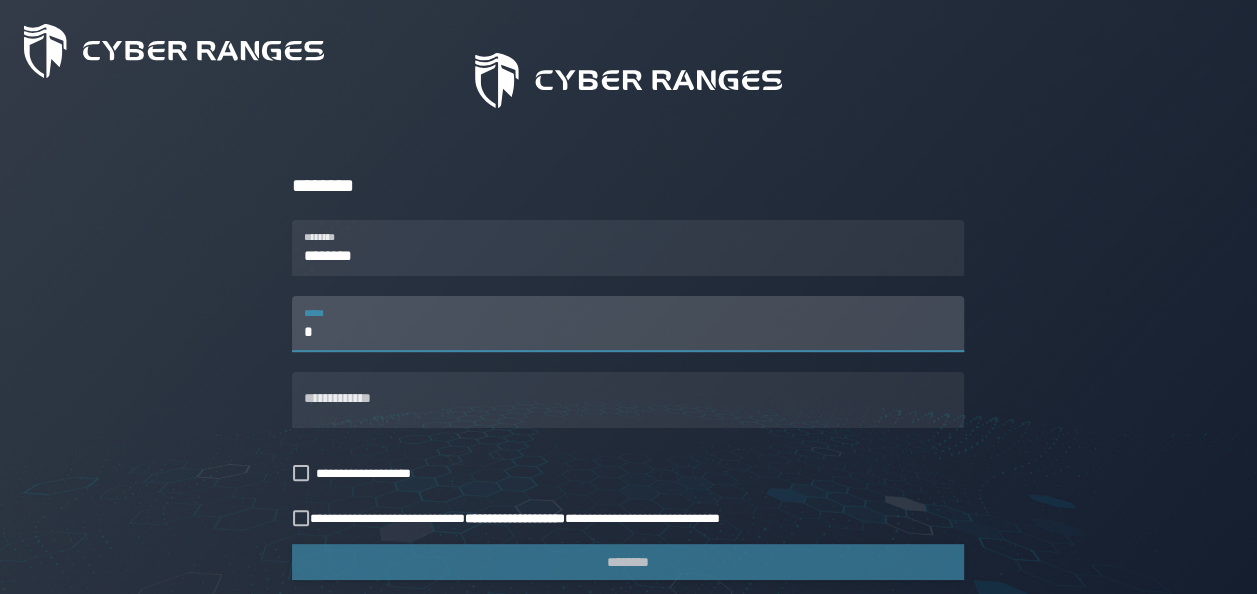 type on "**********" 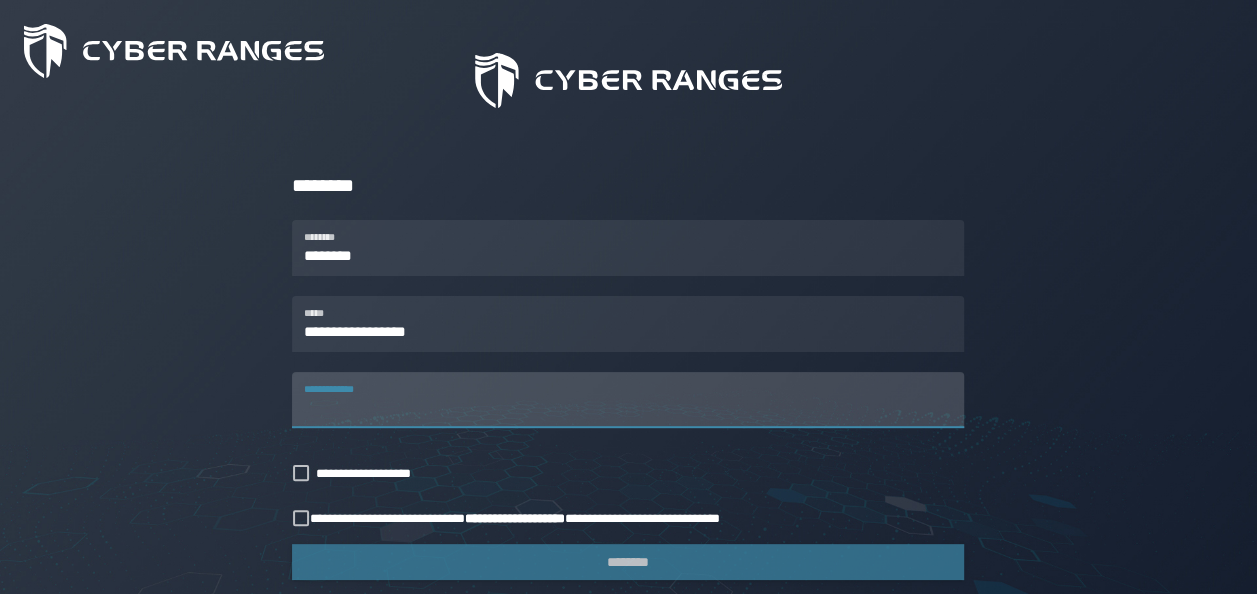 click on "**********" at bounding box center (628, 400) 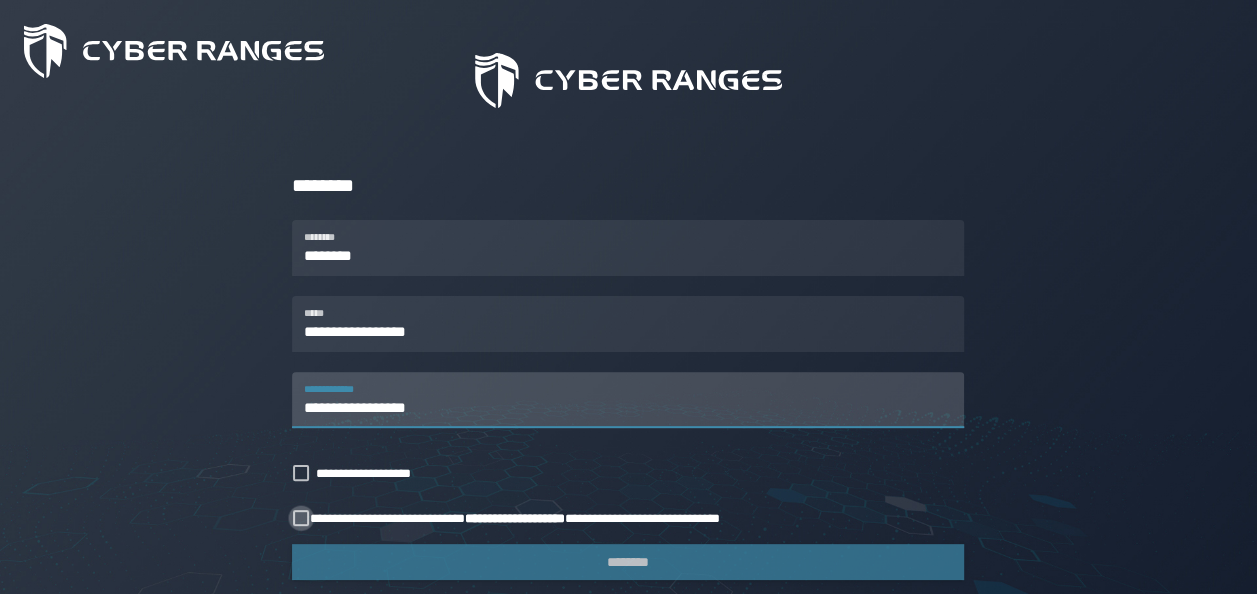 type on "**********" 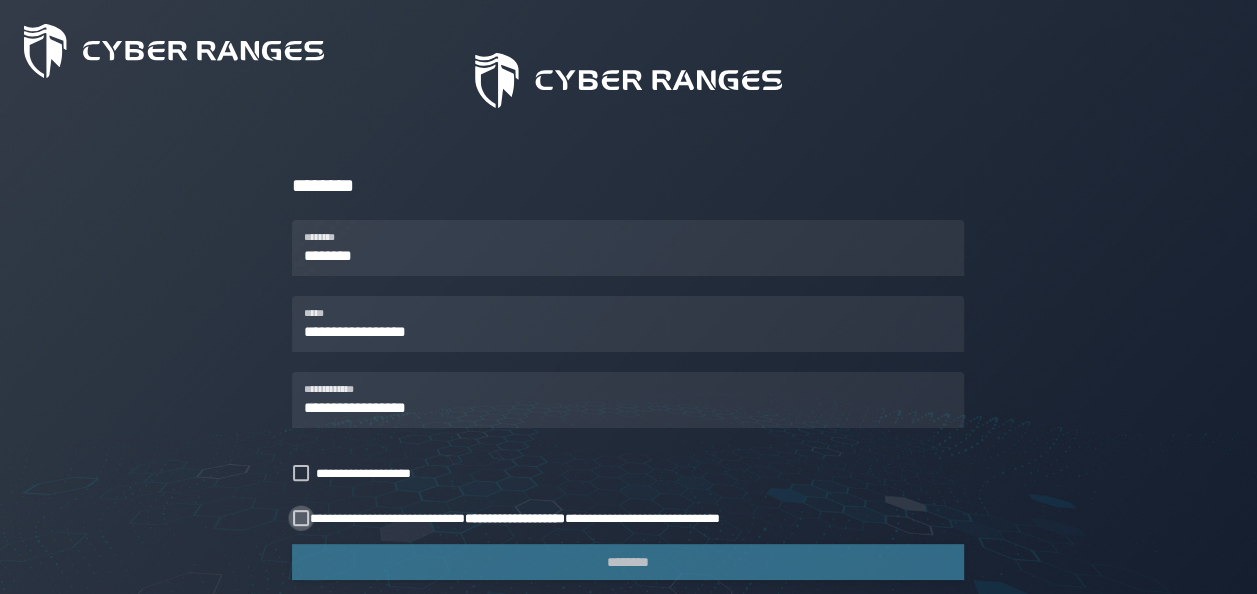 click 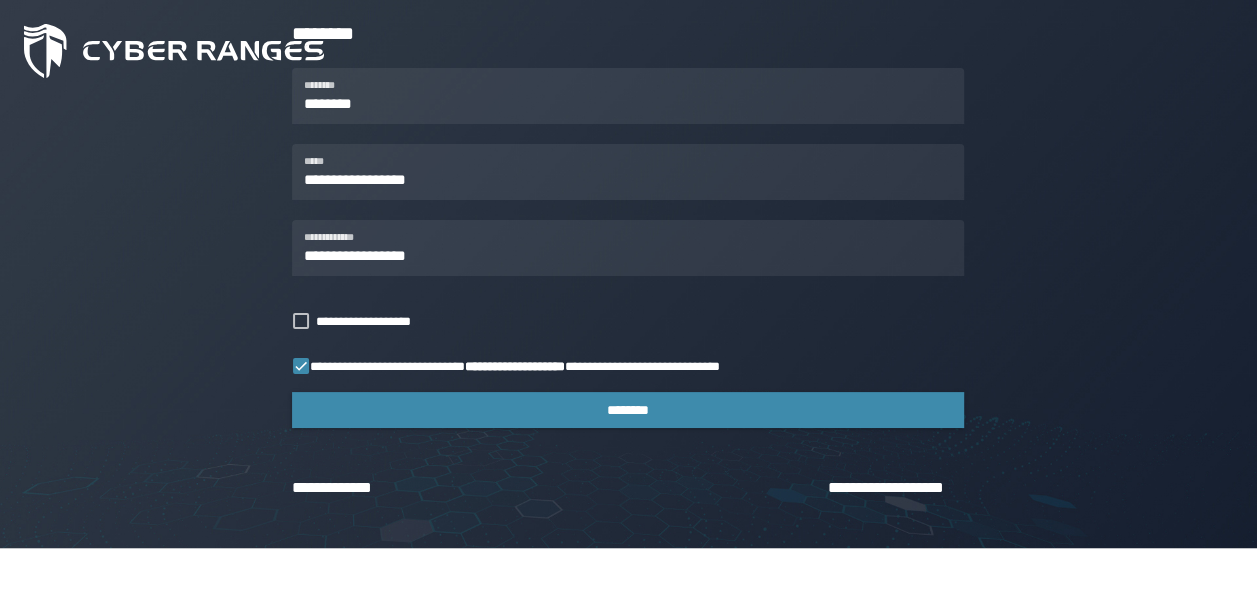 scroll, scrollTop: 310, scrollLeft: 0, axis: vertical 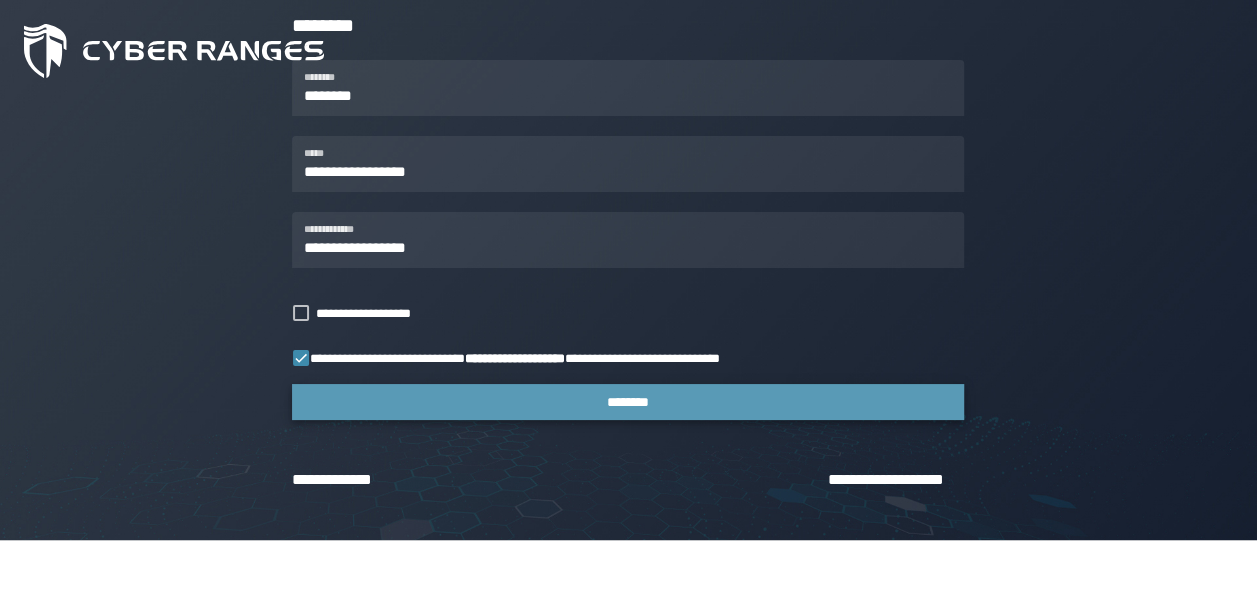 click on "********" at bounding box center [628, 402] 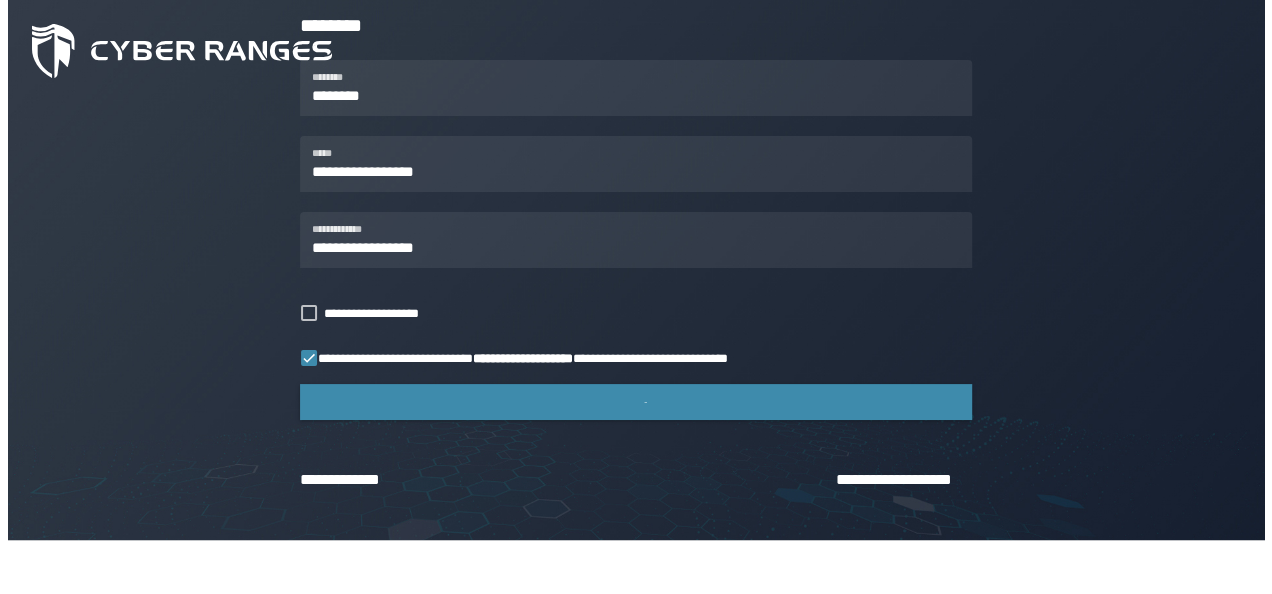 scroll, scrollTop: 0, scrollLeft: 0, axis: both 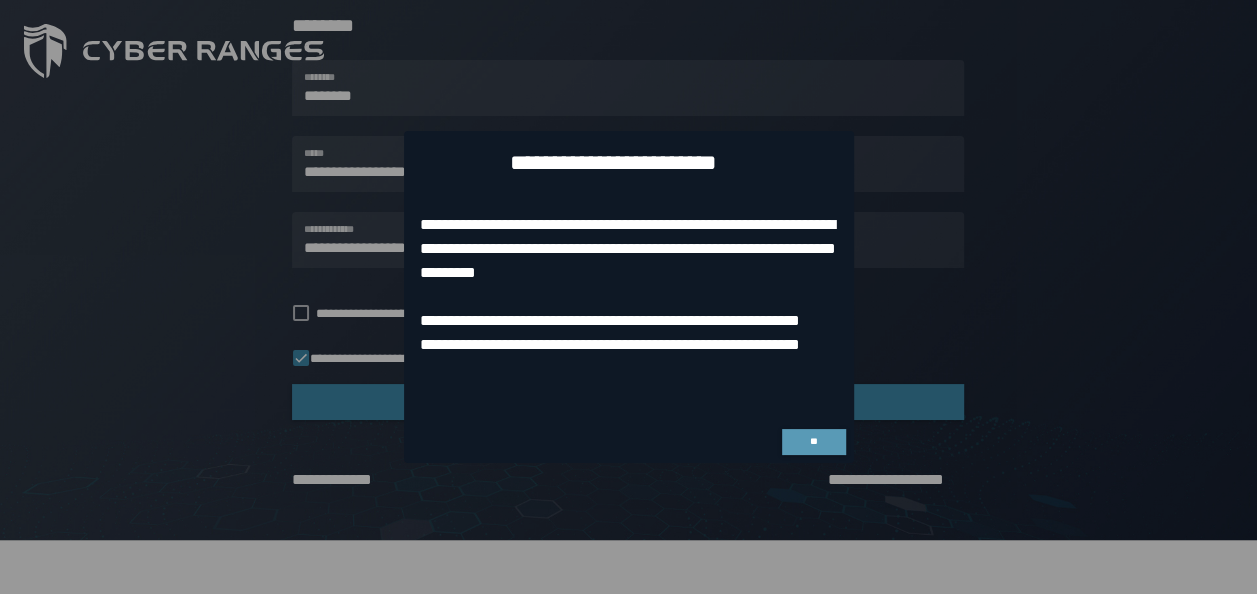 click on "**" at bounding box center [814, 442] 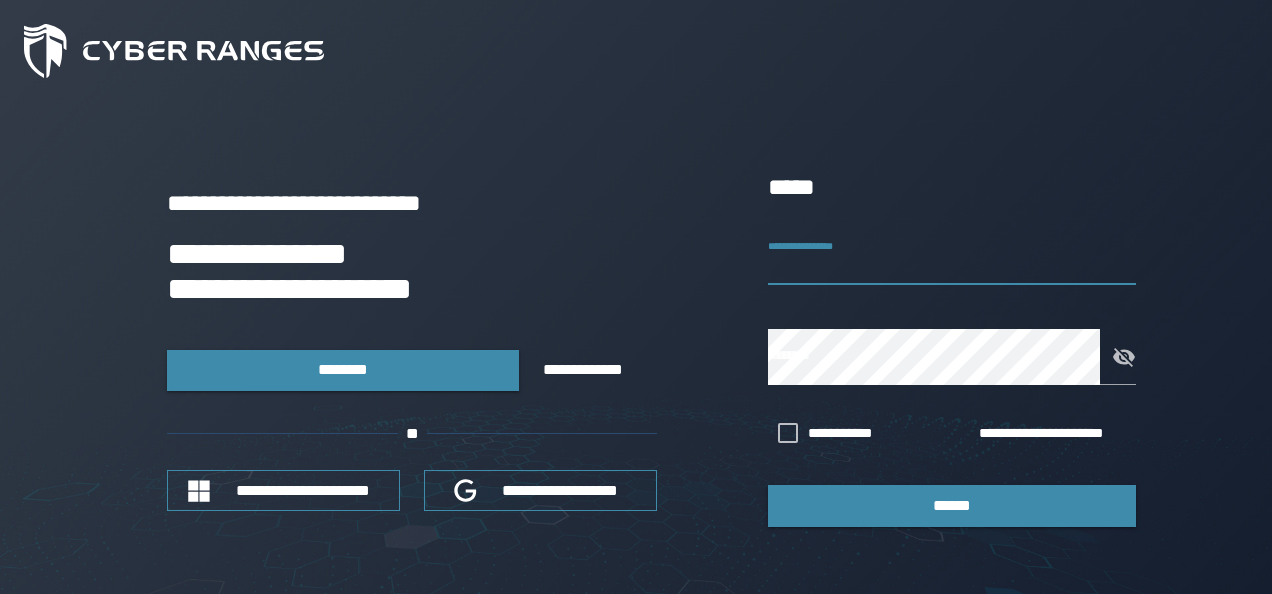click on "**********" at bounding box center [952, 257] 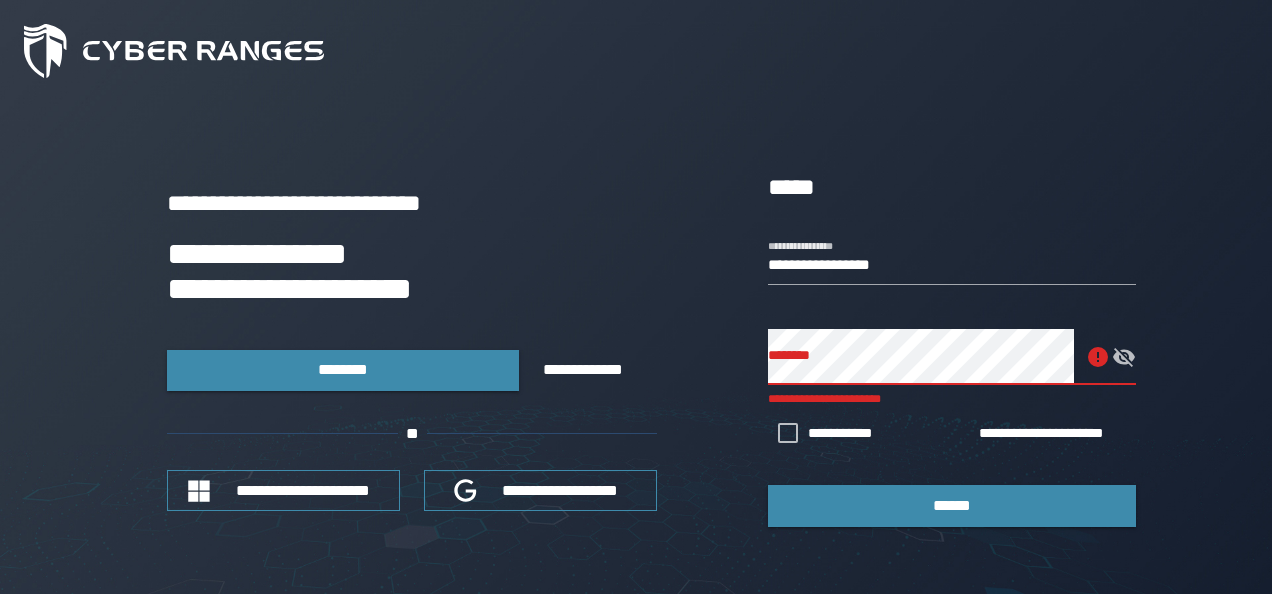 click on "**********" at bounding box center [636, 348] 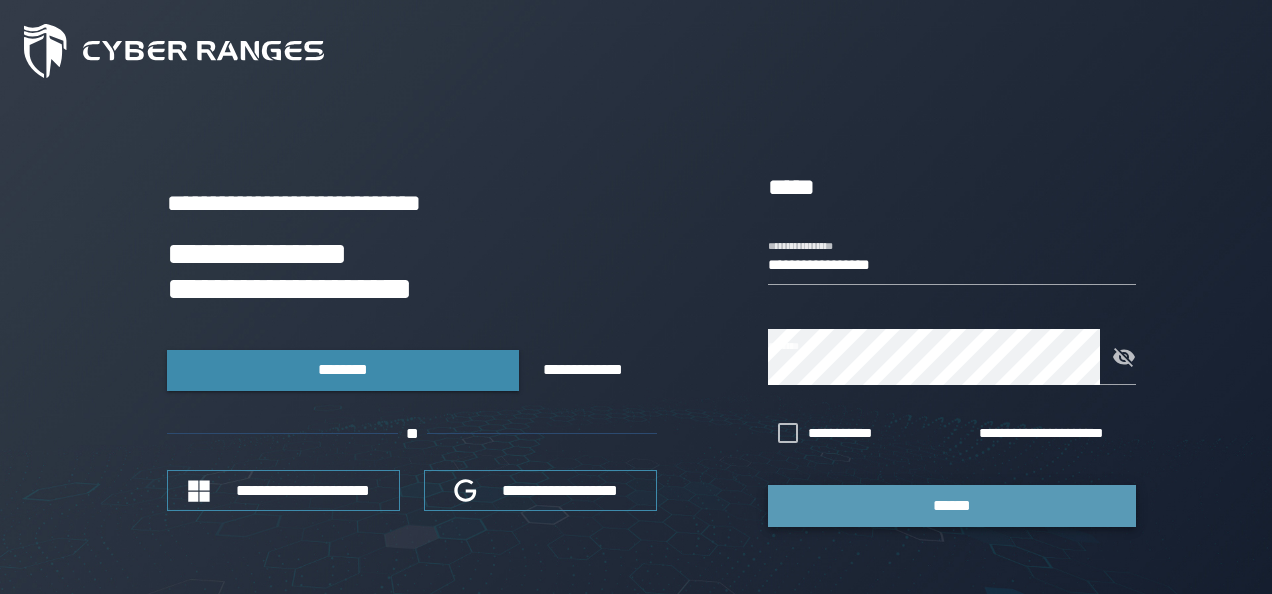 click on "******" at bounding box center [952, 505] 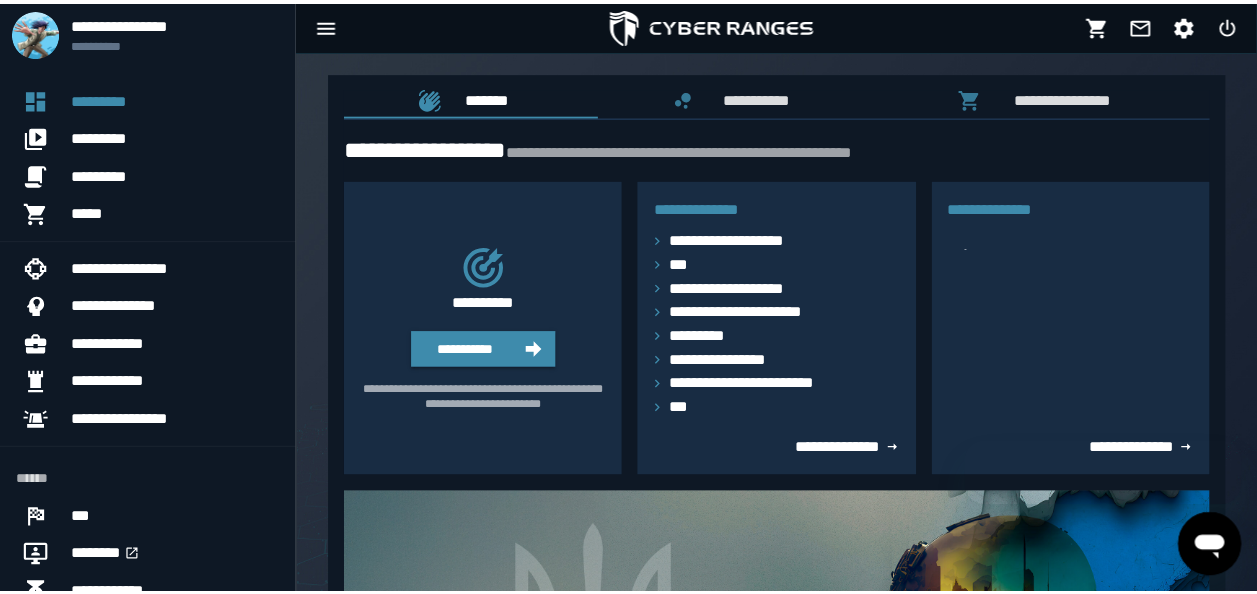 scroll, scrollTop: 0, scrollLeft: 0, axis: both 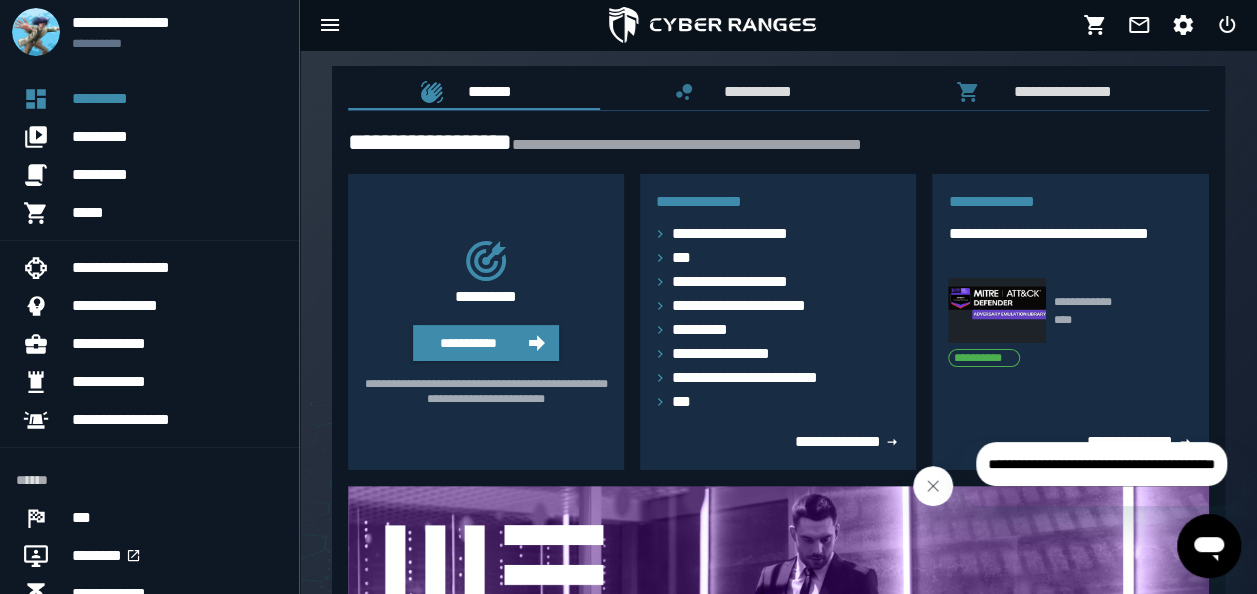 click 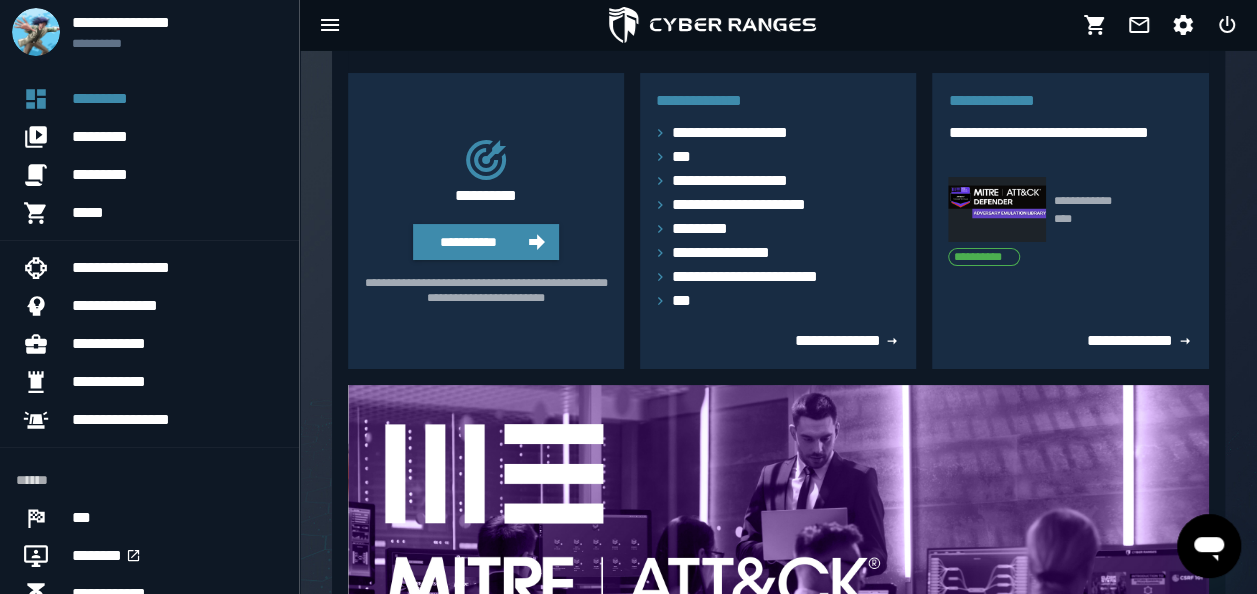 scroll, scrollTop: 0, scrollLeft: 0, axis: both 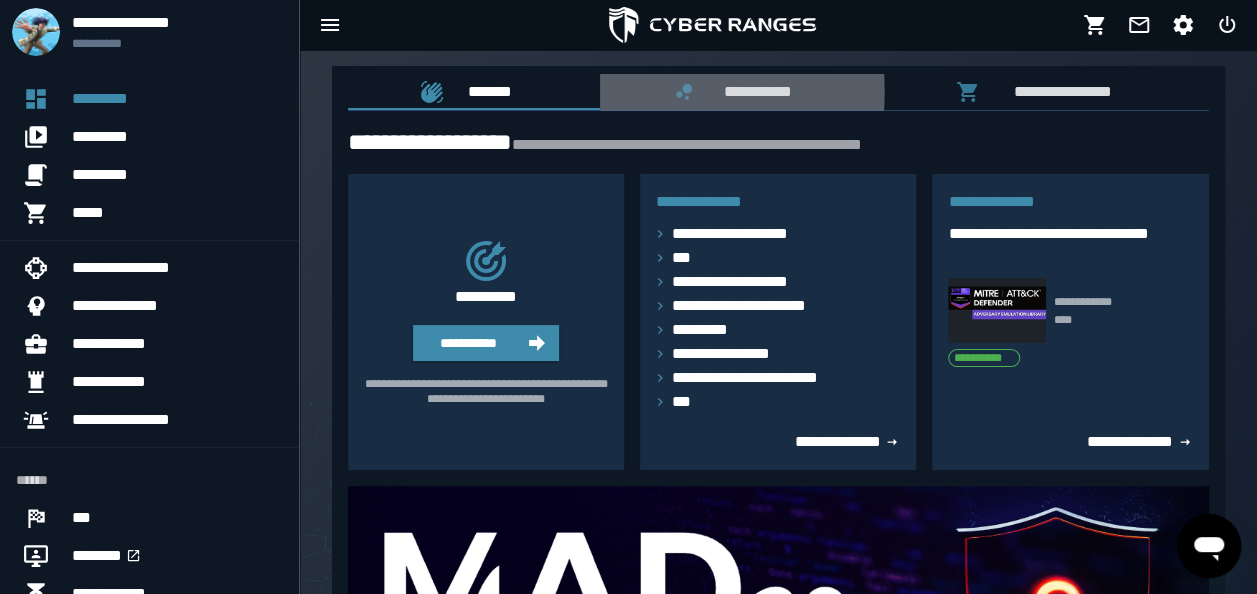 click on "**********" at bounding box center (742, 92) 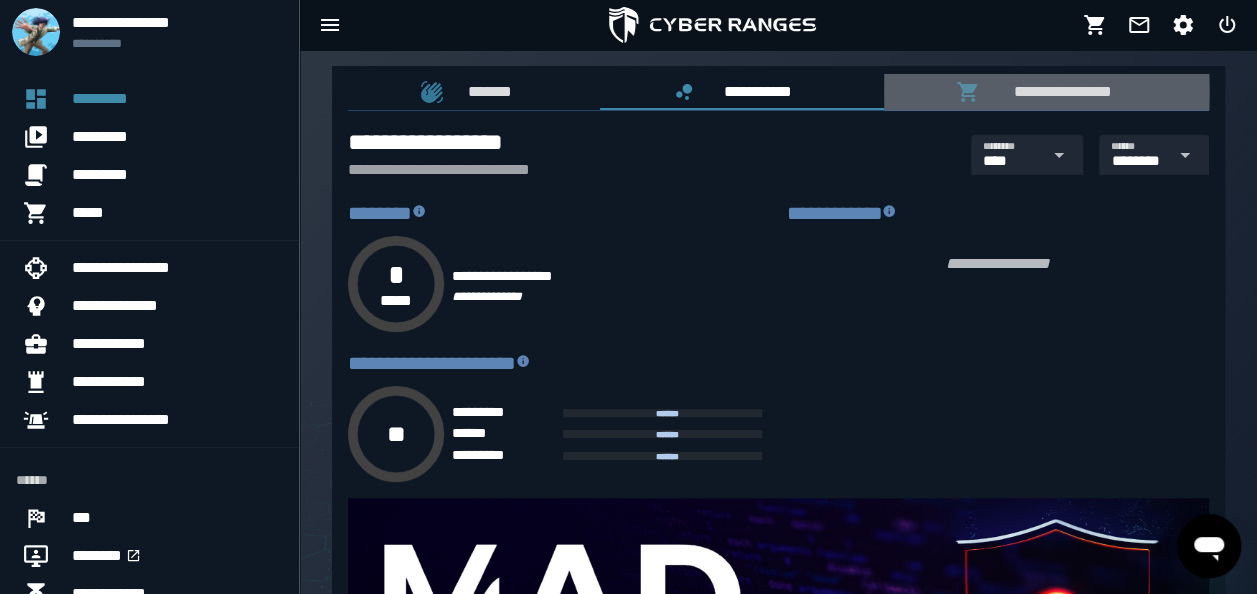 click on "**********" at bounding box center [1058, 91] 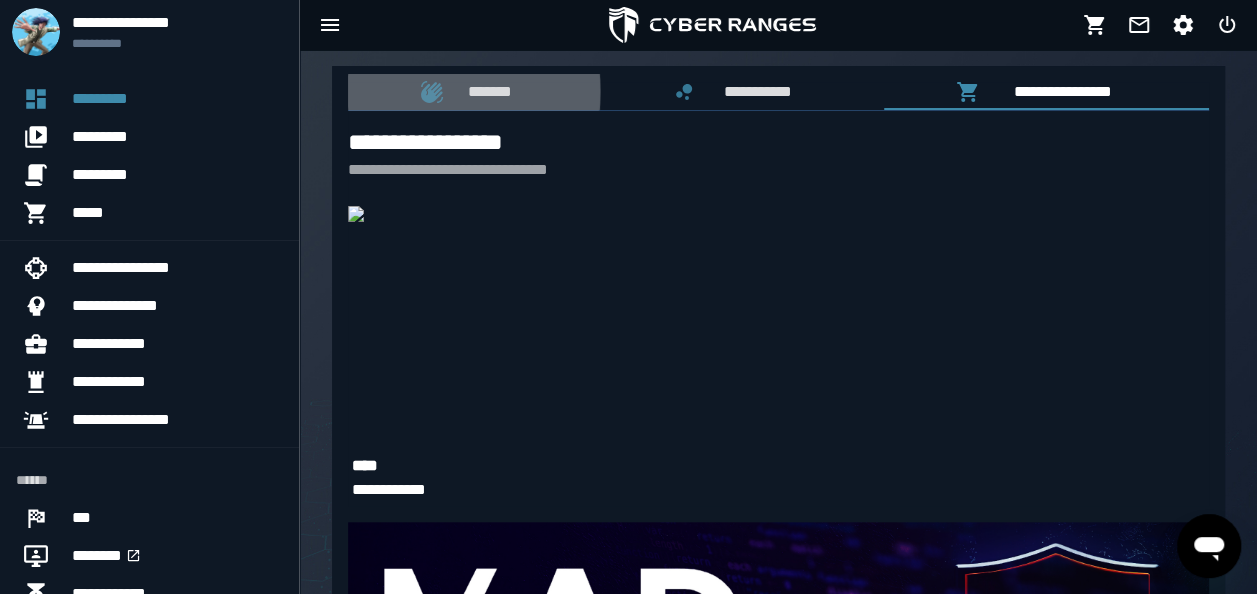 click on "*******" at bounding box center (486, 91) 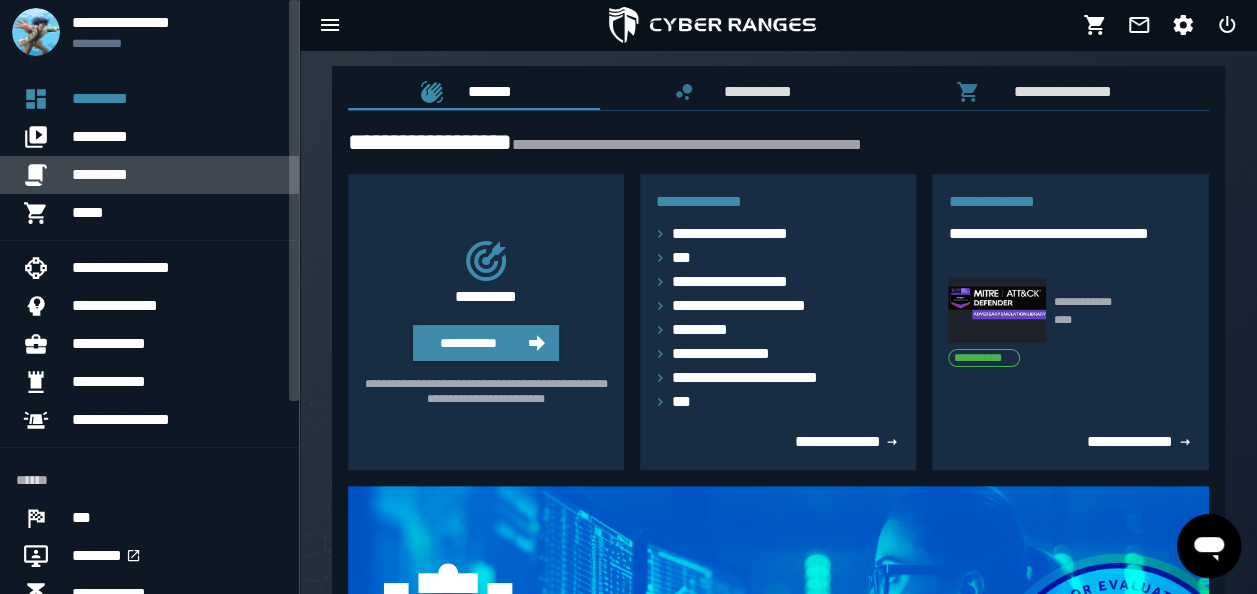 click on "*********" at bounding box center (177, 175) 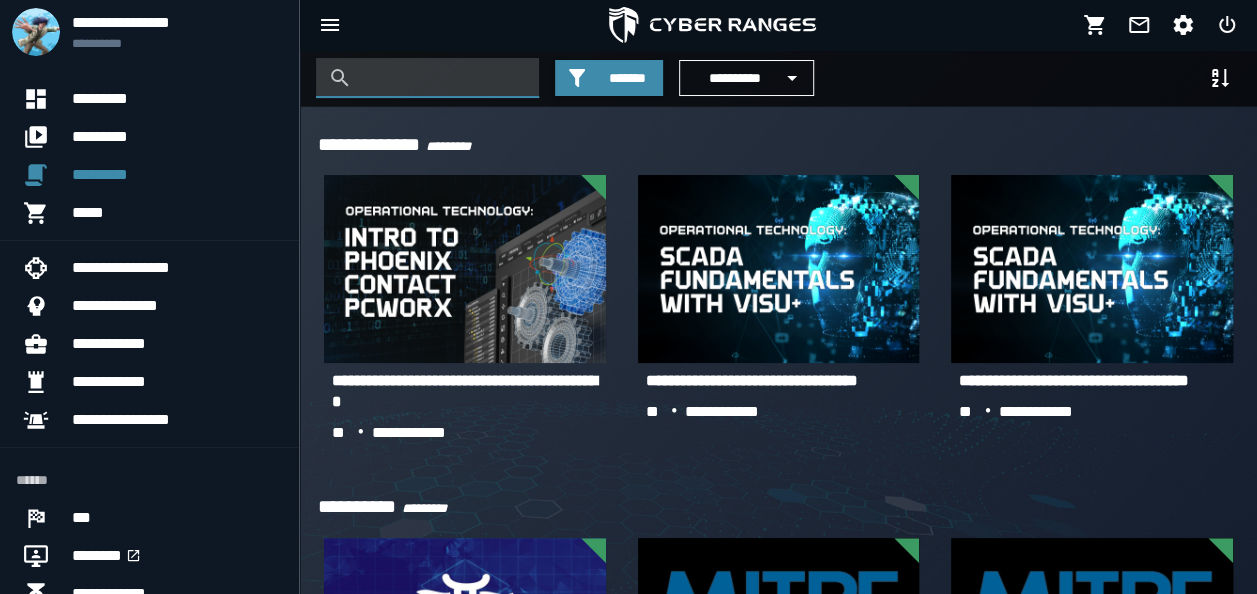 click at bounding box center [442, 78] 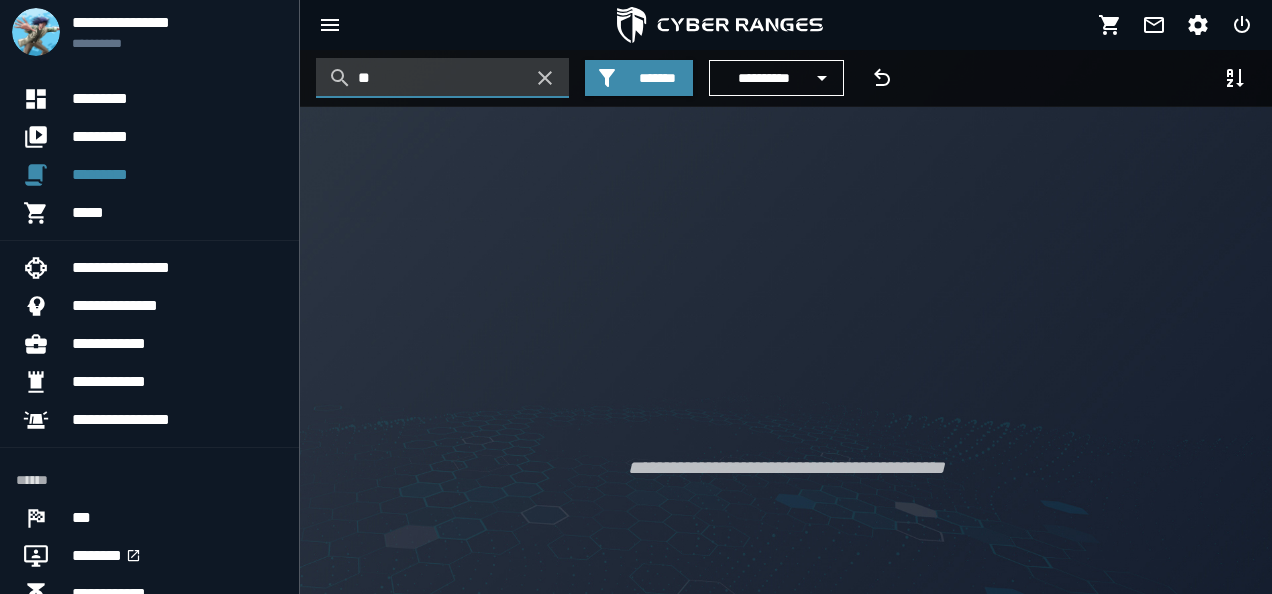 type on "*" 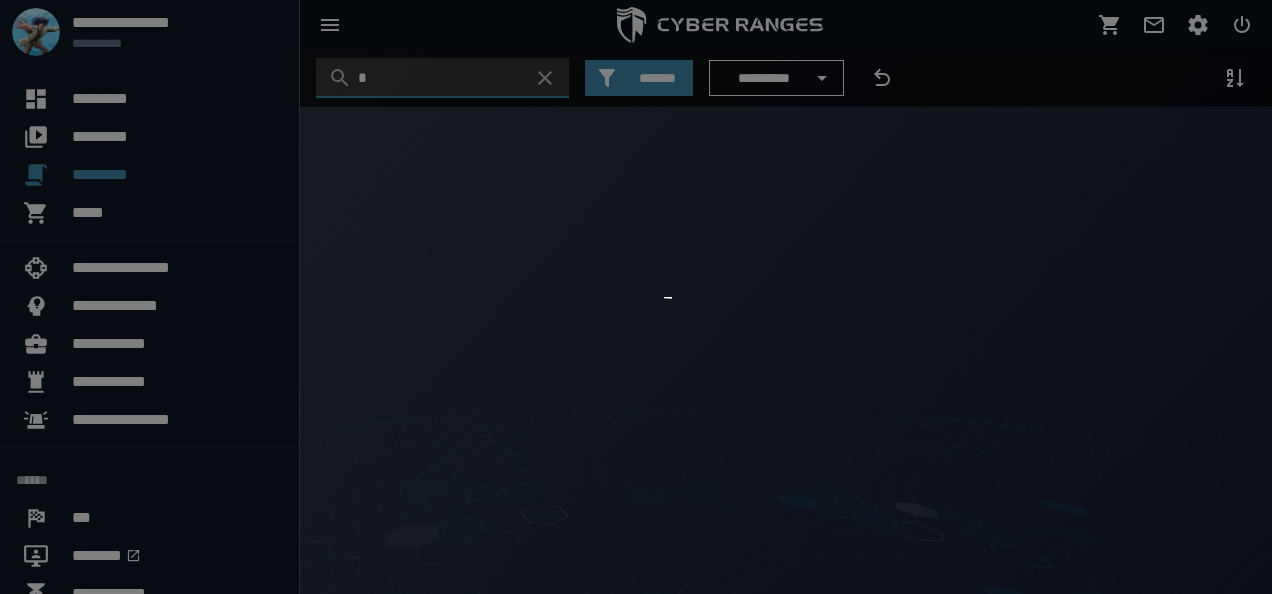 type 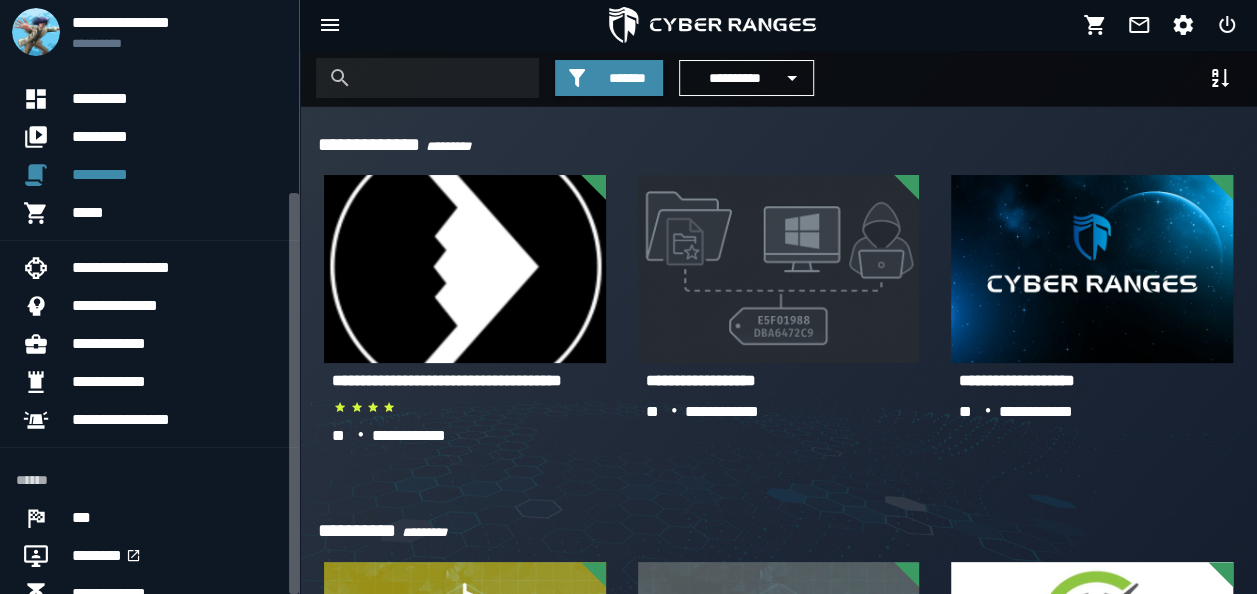 scroll, scrollTop: 285, scrollLeft: 0, axis: vertical 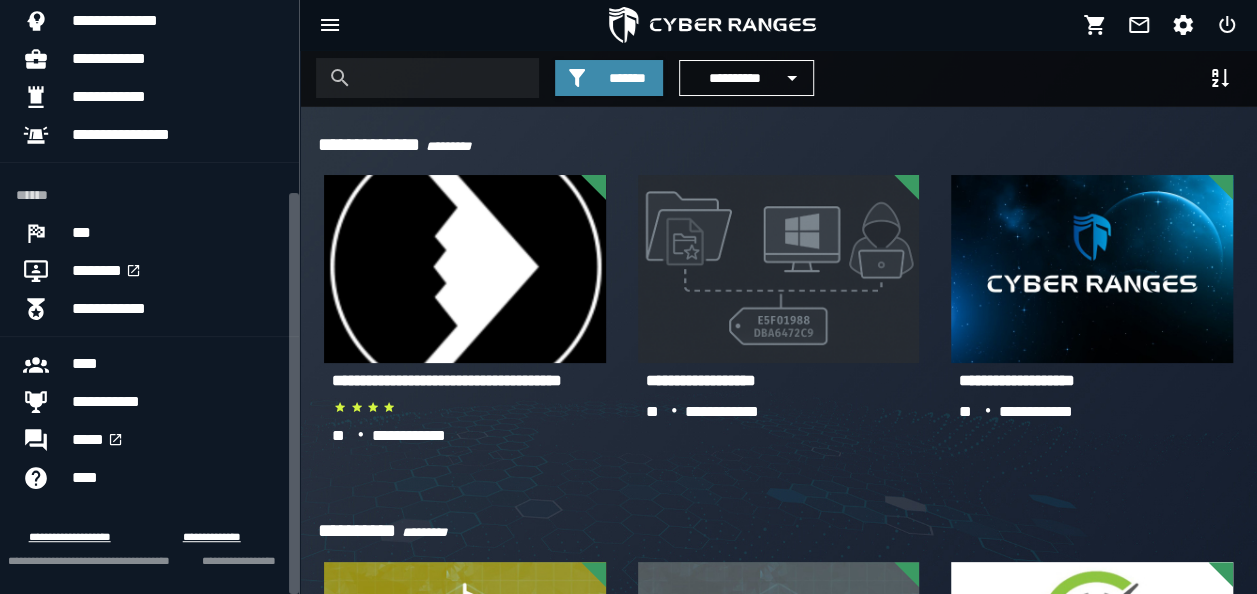 click on "**********" 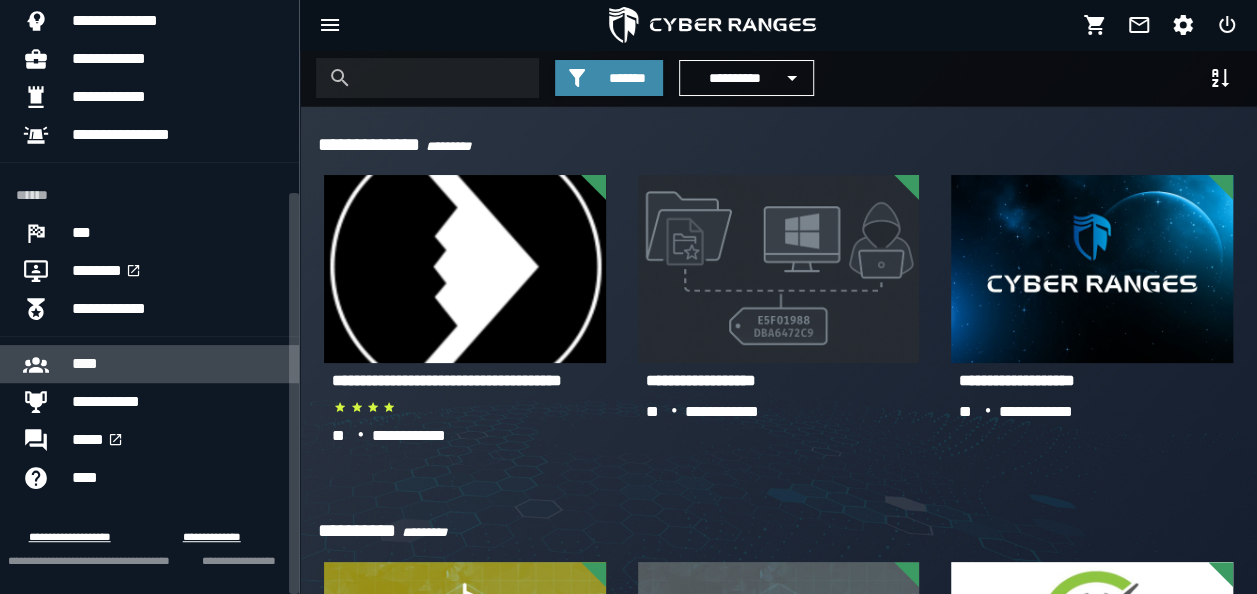 click on "****" at bounding box center [177, 364] 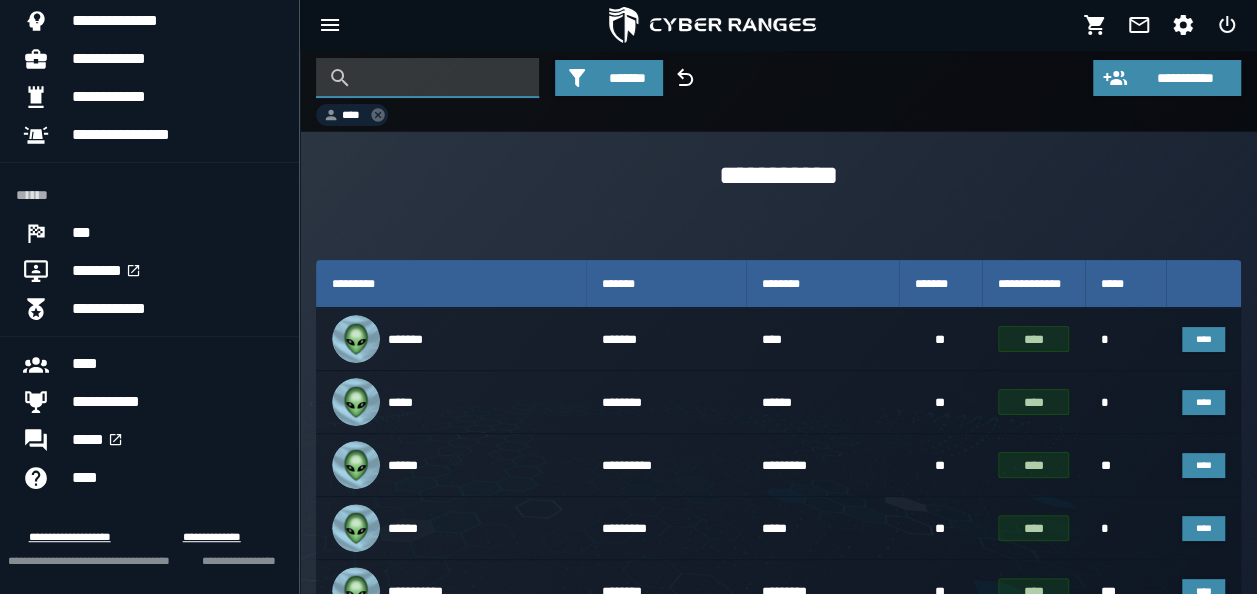 click at bounding box center (442, 78) 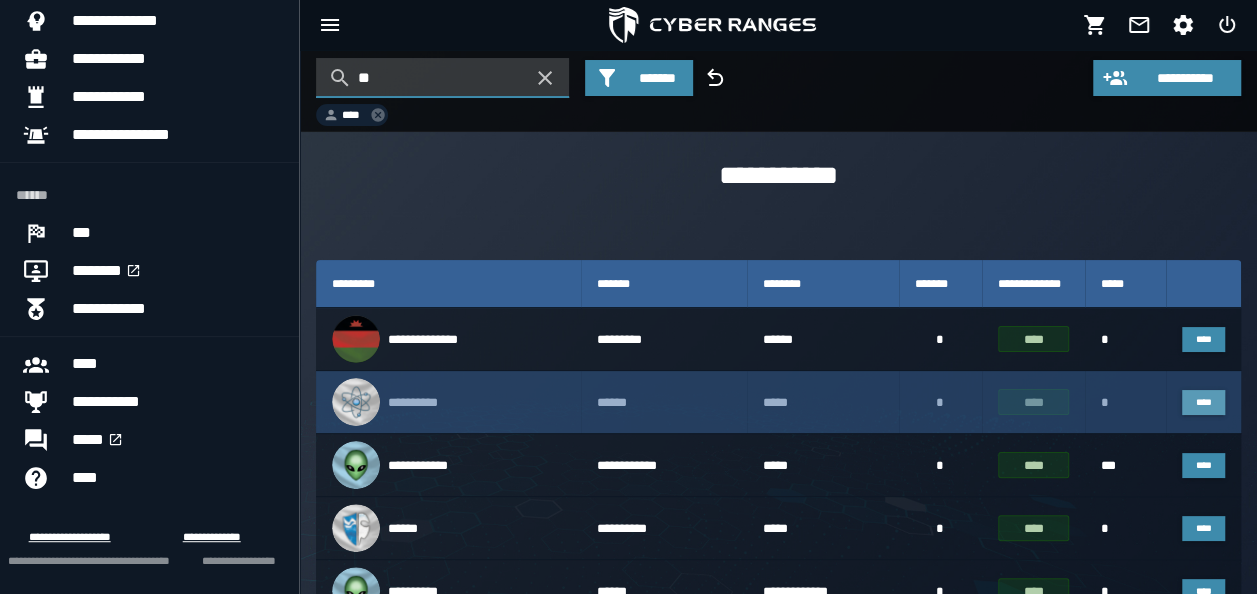 type on "**" 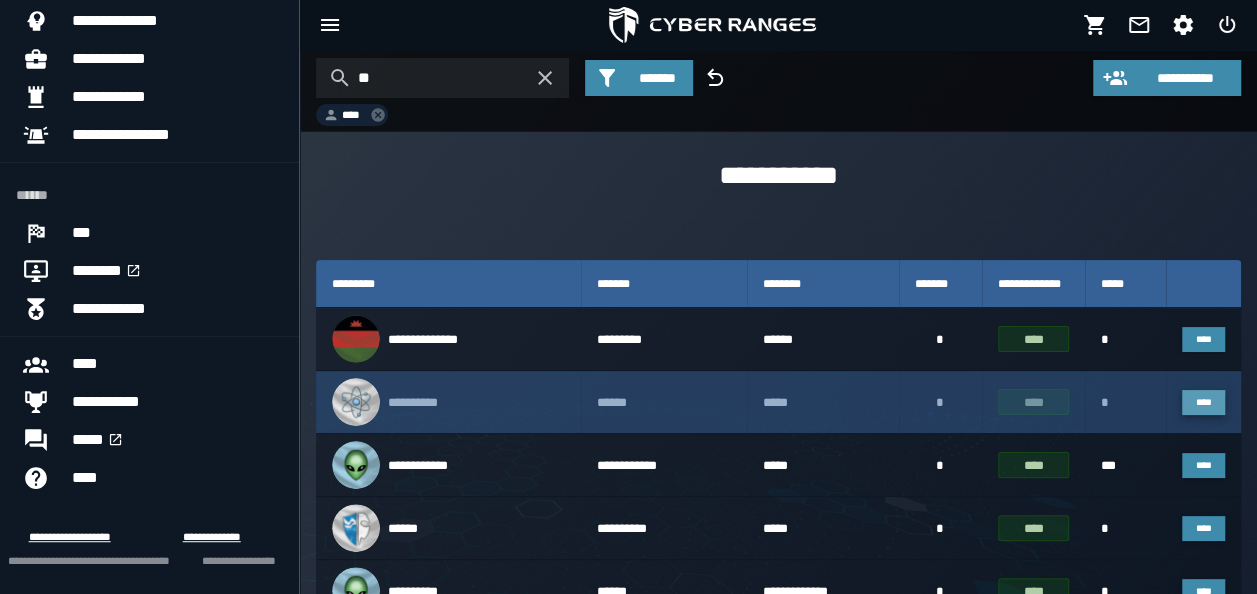 click on "****" at bounding box center (1203, 403) 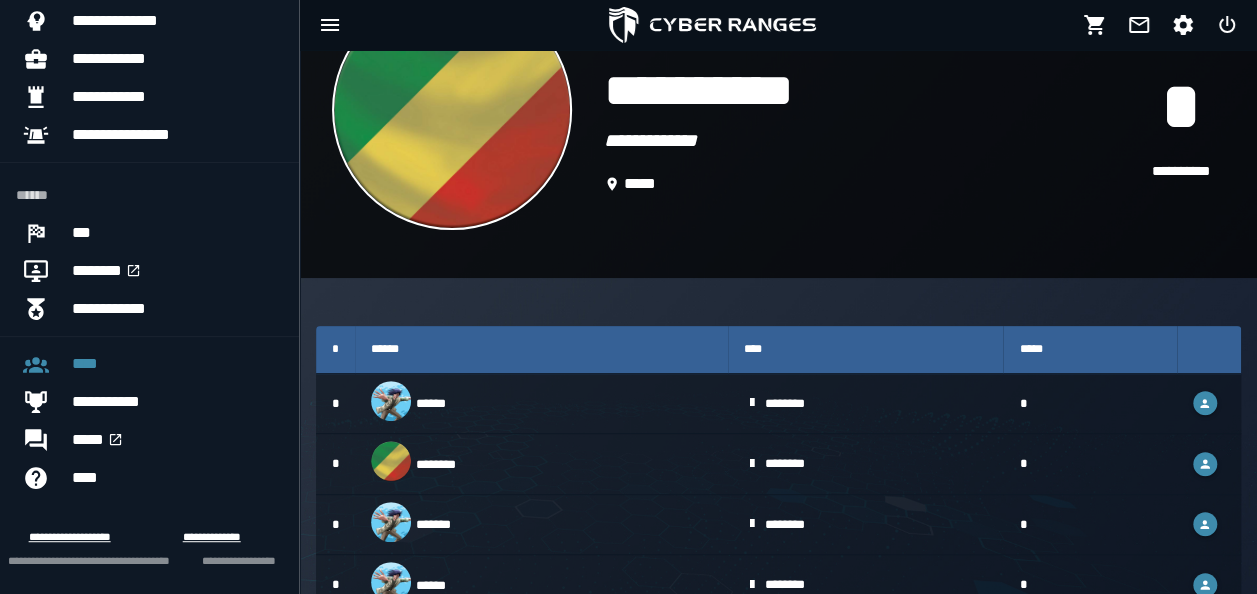 scroll, scrollTop: 160, scrollLeft: 0, axis: vertical 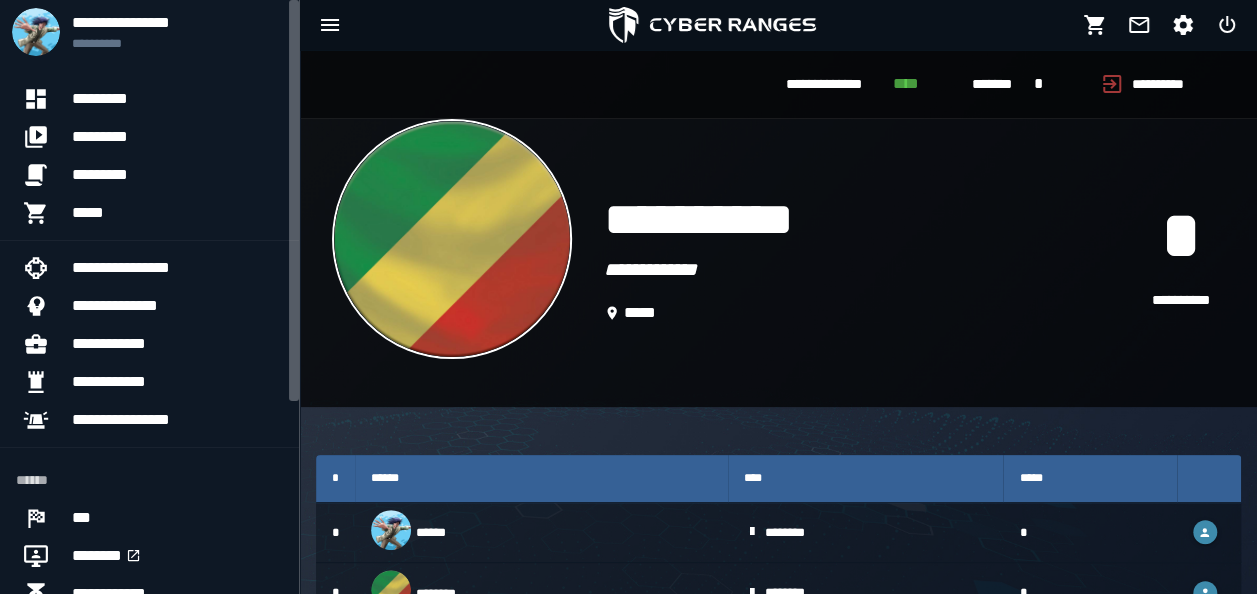 click on "**********" 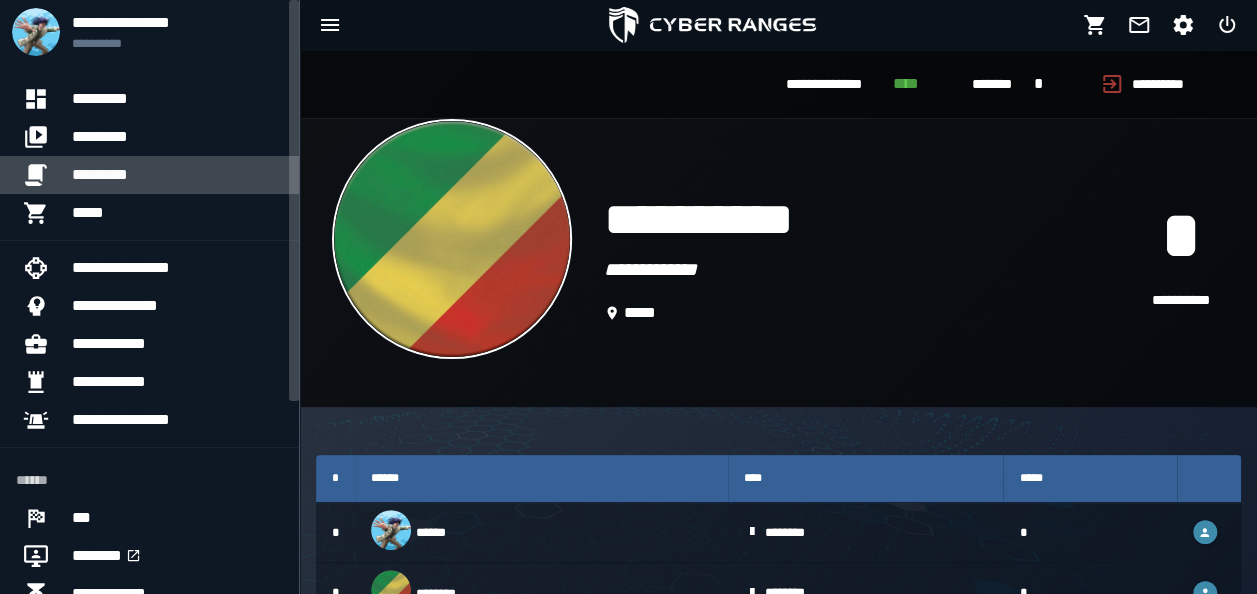 click on "*********" at bounding box center (177, 175) 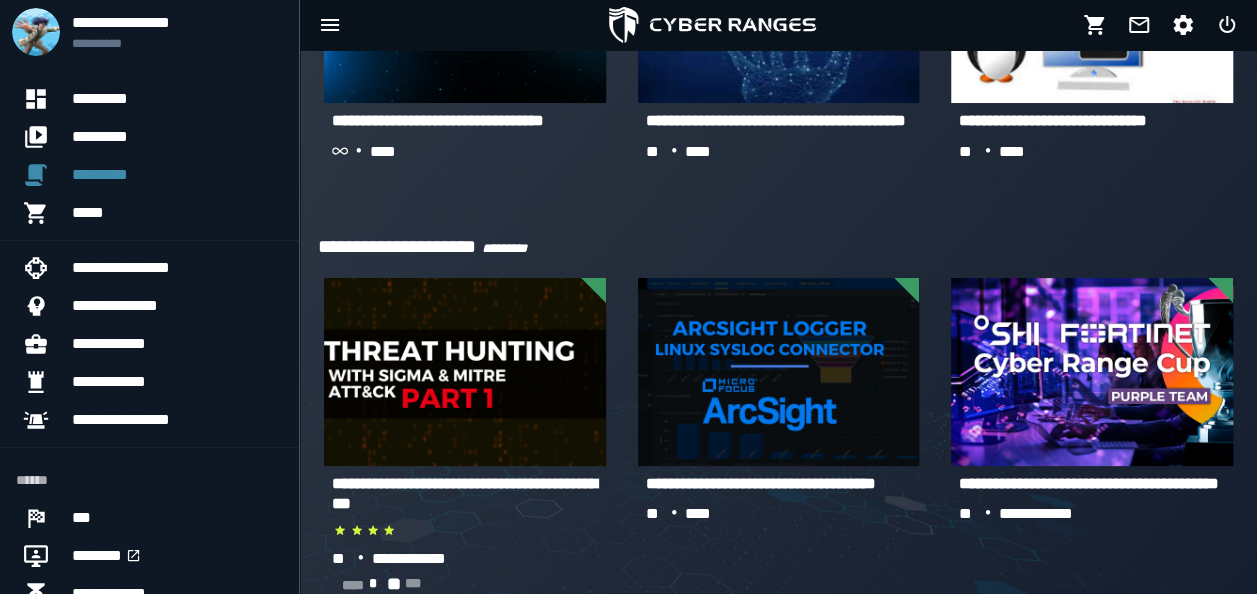scroll, scrollTop: 8073, scrollLeft: 0, axis: vertical 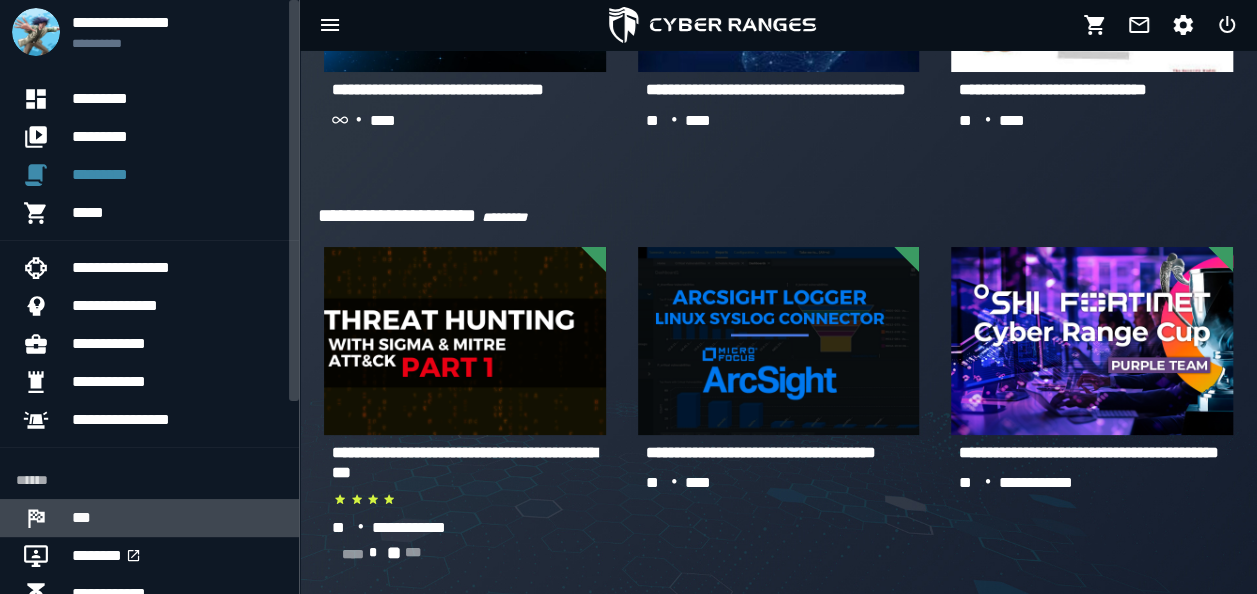click on "***" at bounding box center (177, 518) 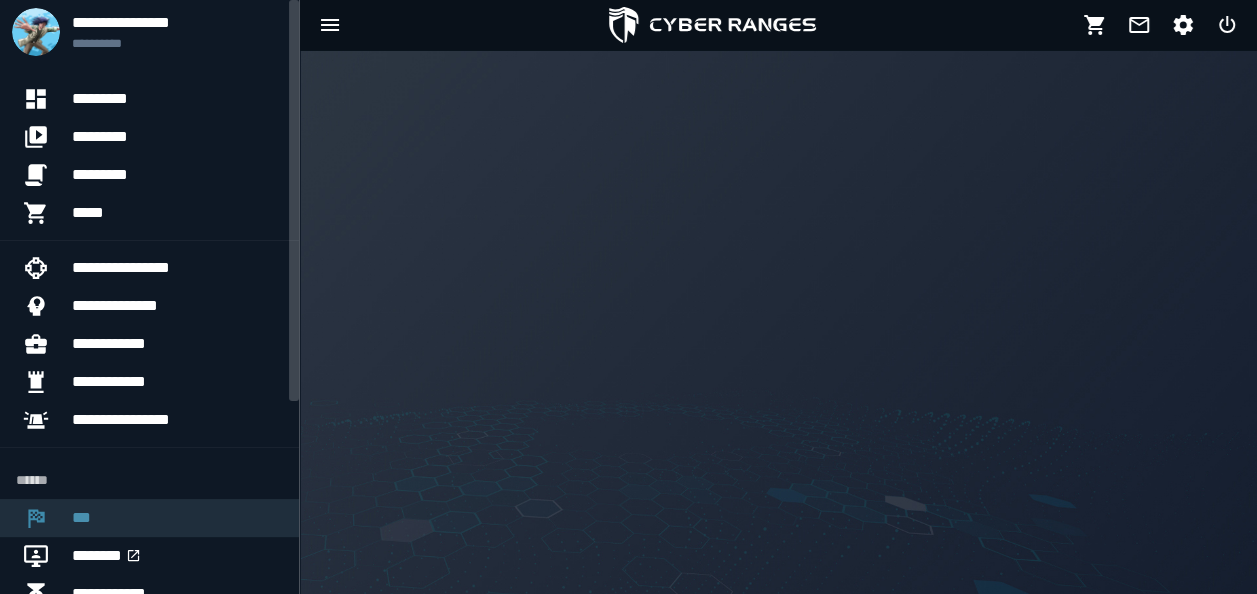 scroll, scrollTop: 0, scrollLeft: 0, axis: both 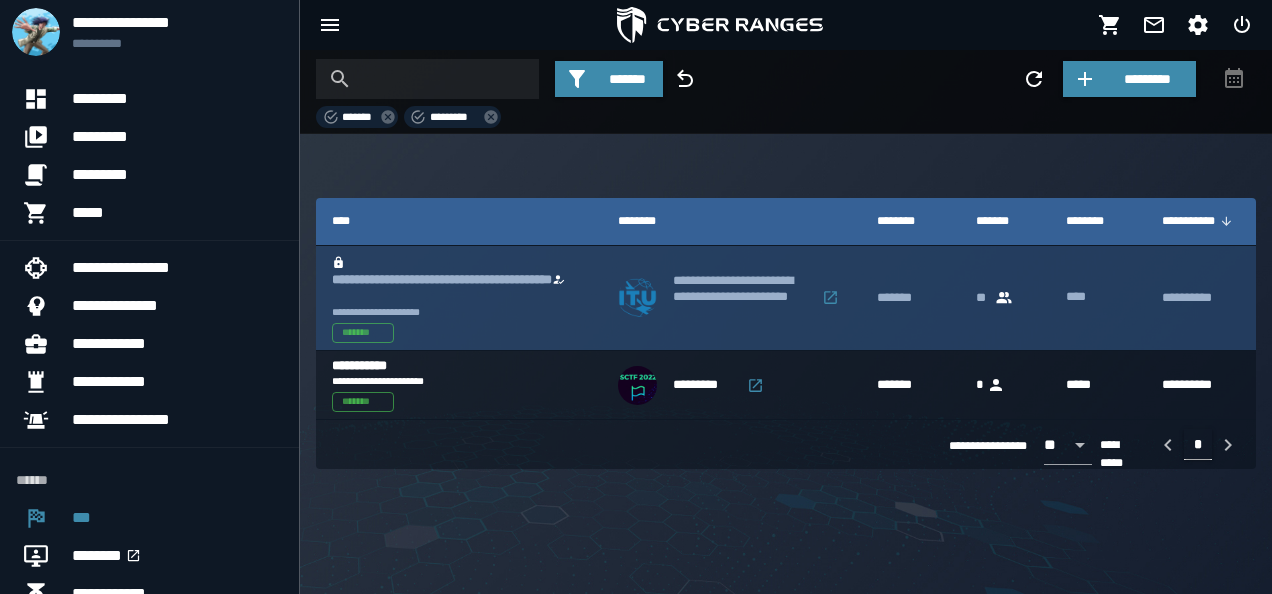click on "**********" at bounding box center [459, 289] 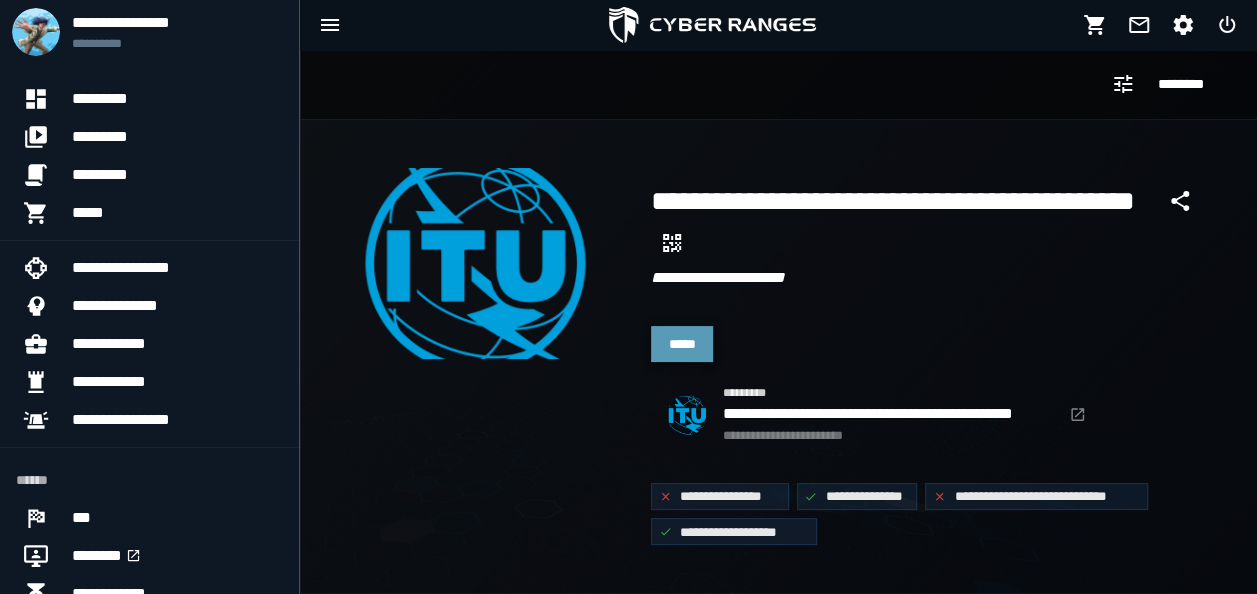 click on "*****" at bounding box center (682, 344) 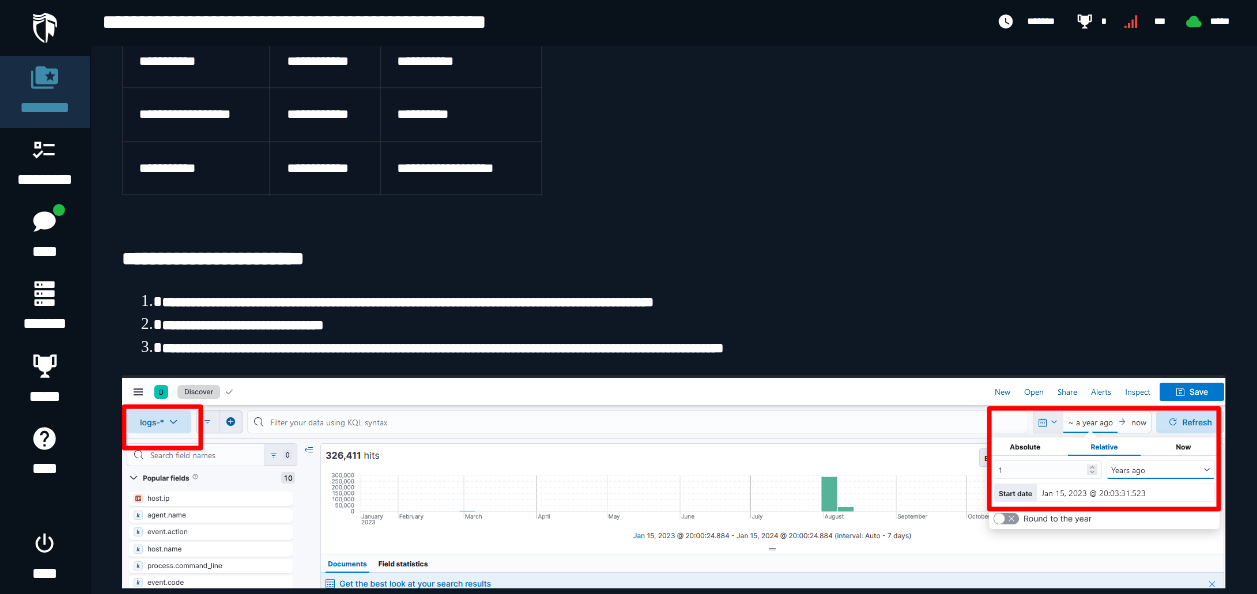 scroll, scrollTop: 436, scrollLeft: 0, axis: vertical 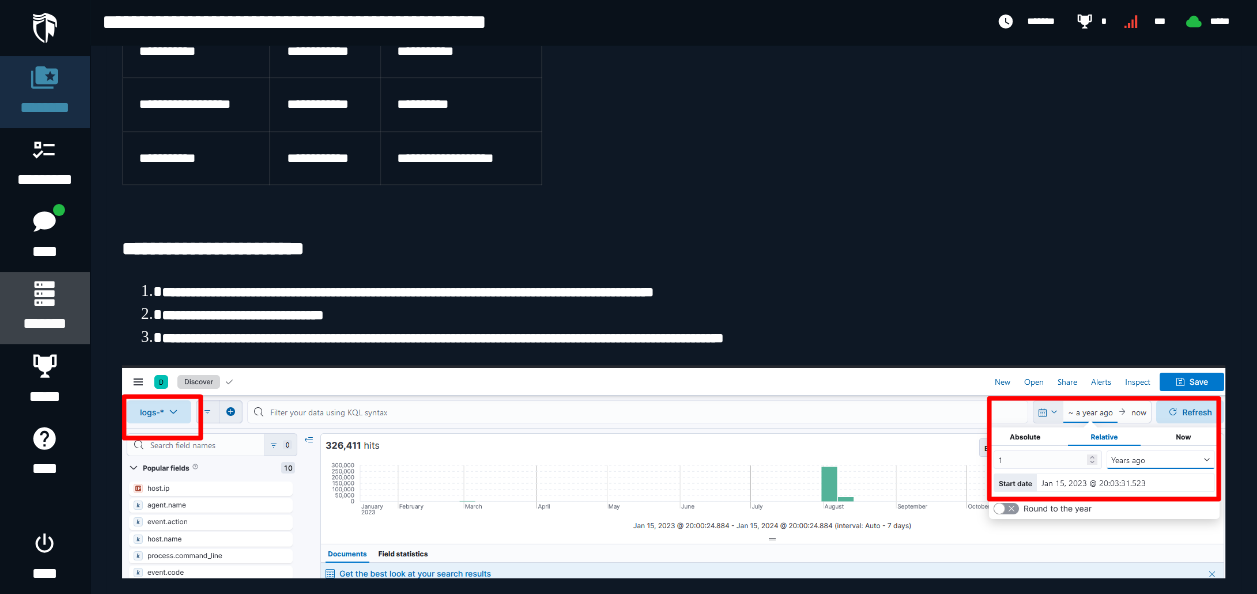 click on "*******" at bounding box center (44, 324) 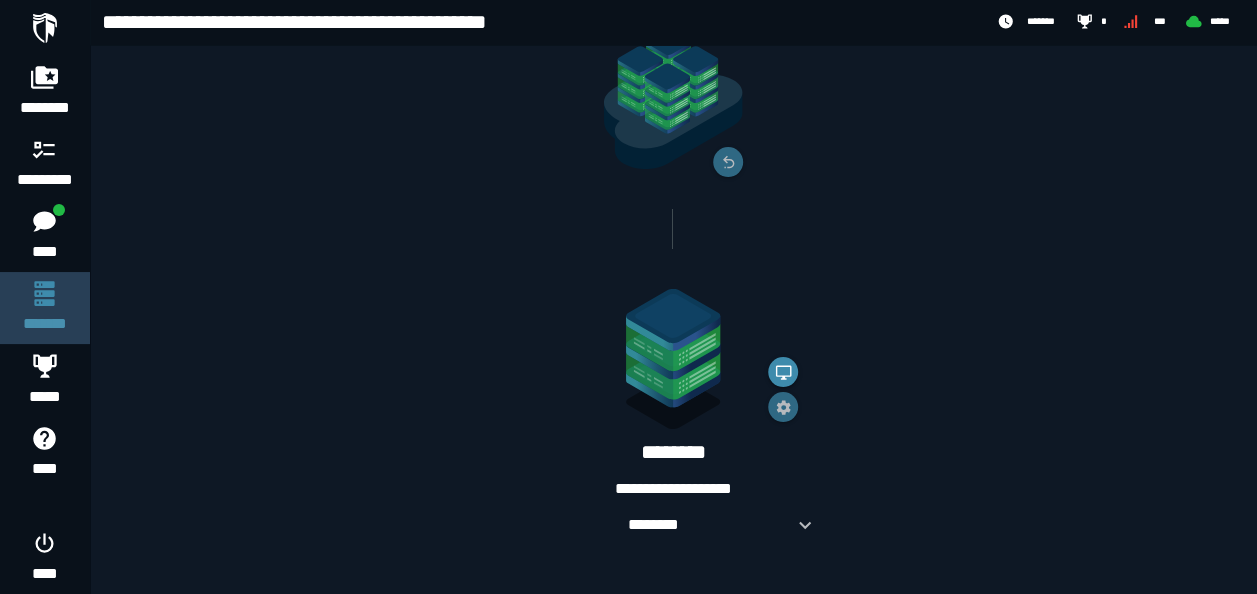 scroll, scrollTop: 0, scrollLeft: 0, axis: both 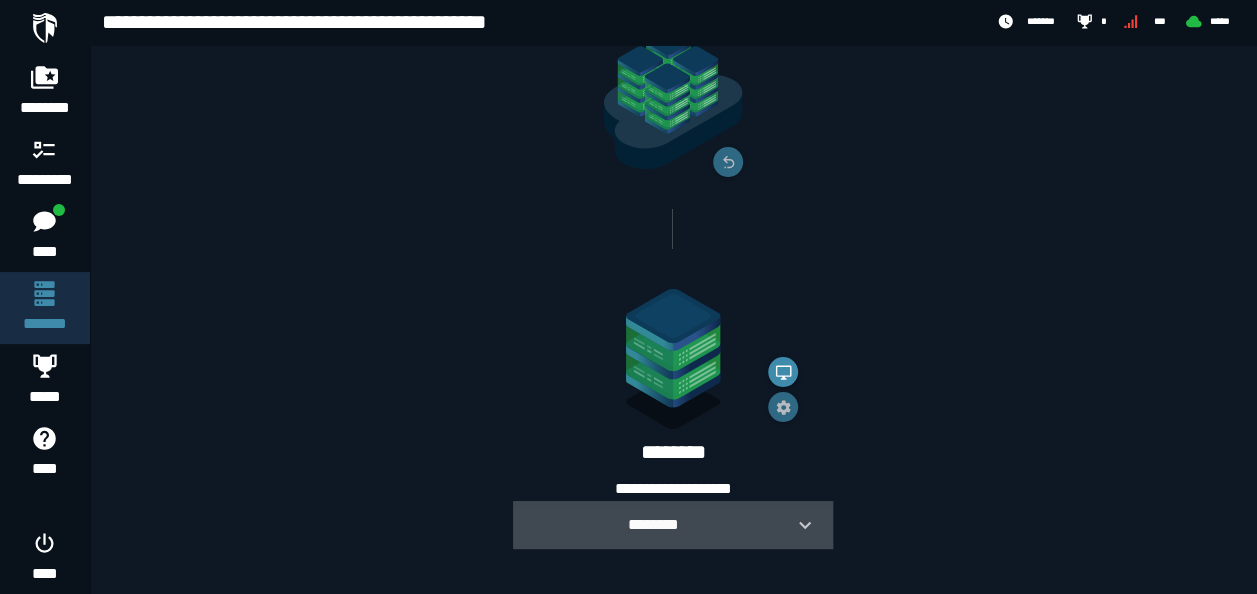 click 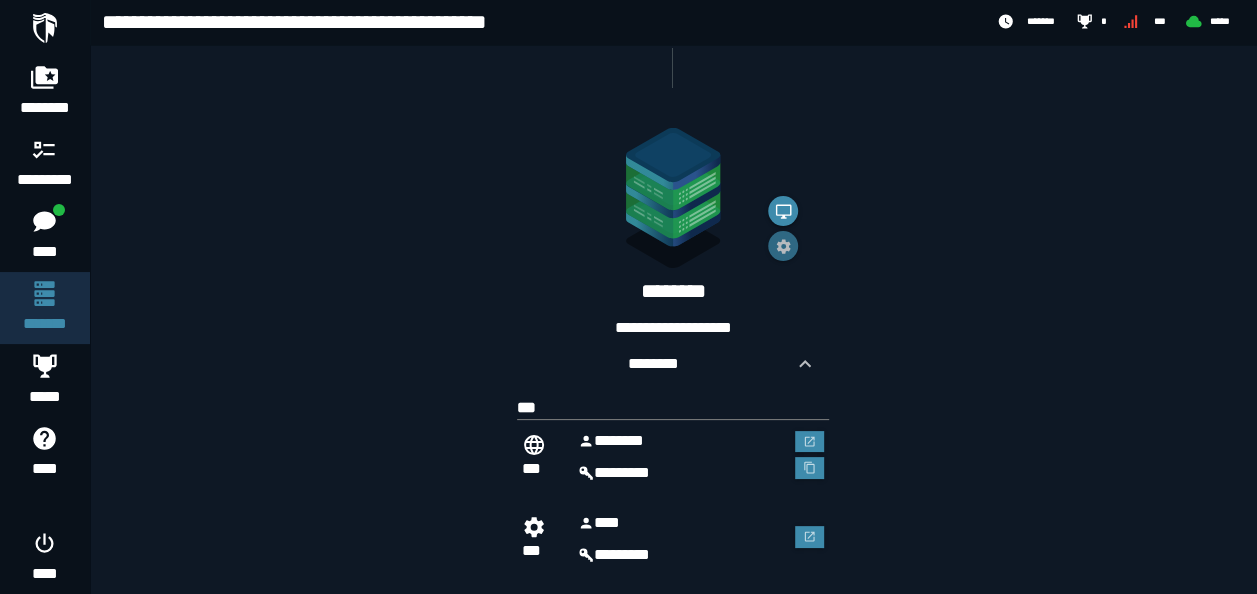 scroll, scrollTop: 410, scrollLeft: 0, axis: vertical 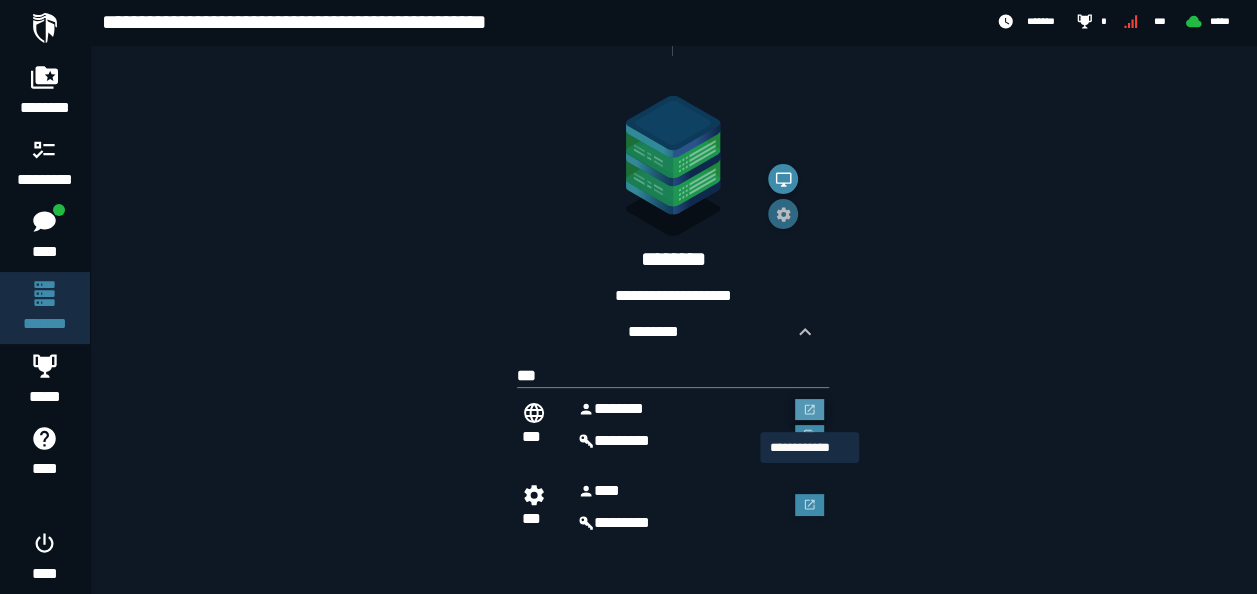 click 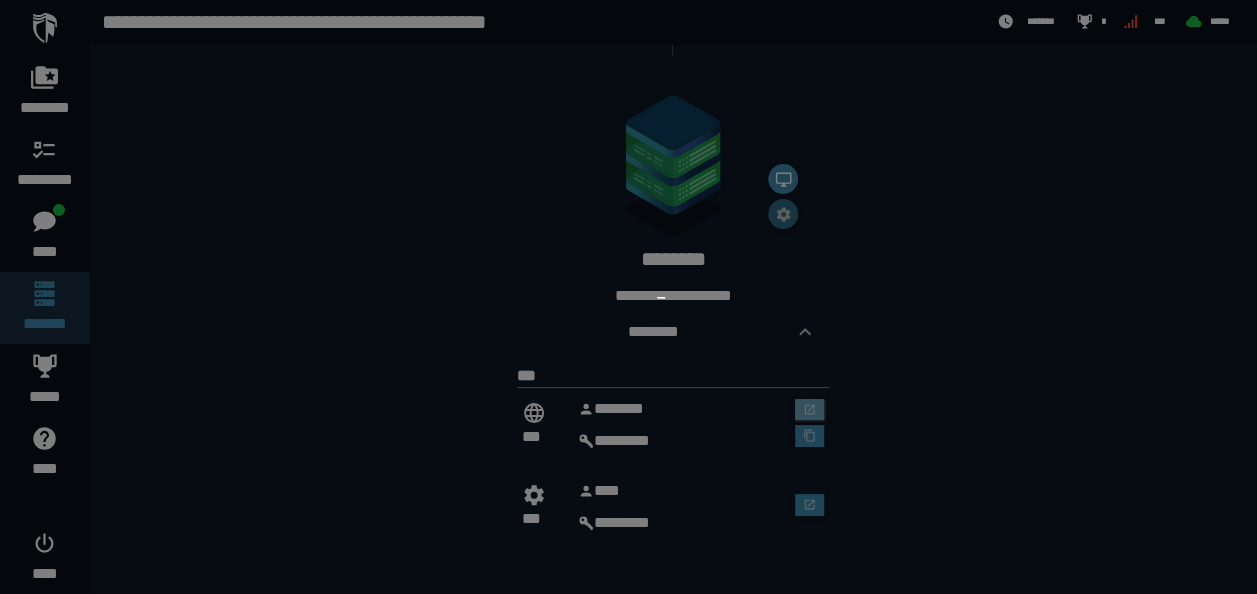 scroll, scrollTop: 0, scrollLeft: 0, axis: both 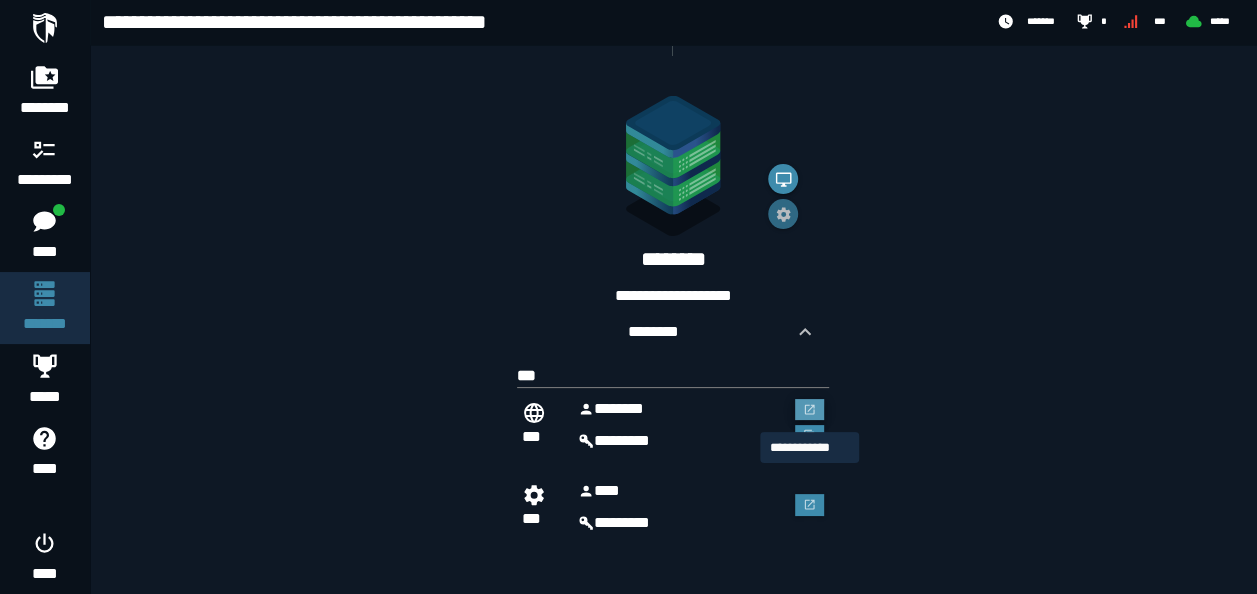 click 